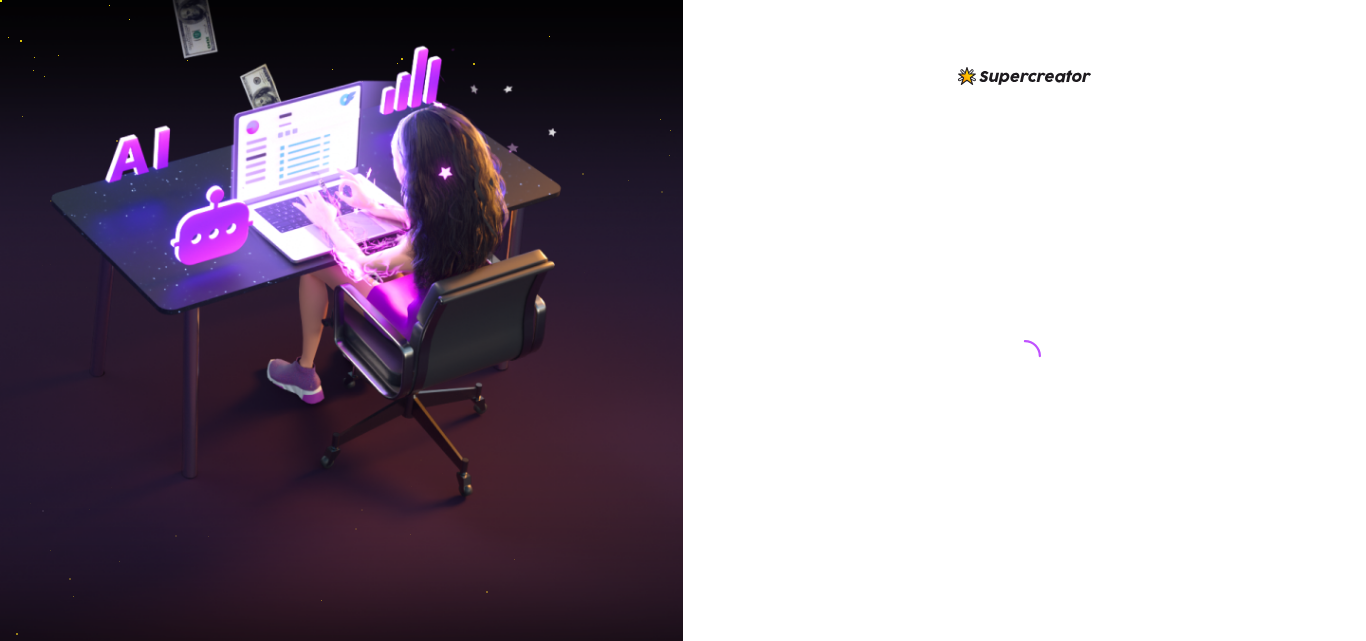 scroll, scrollTop: 0, scrollLeft: 0, axis: both 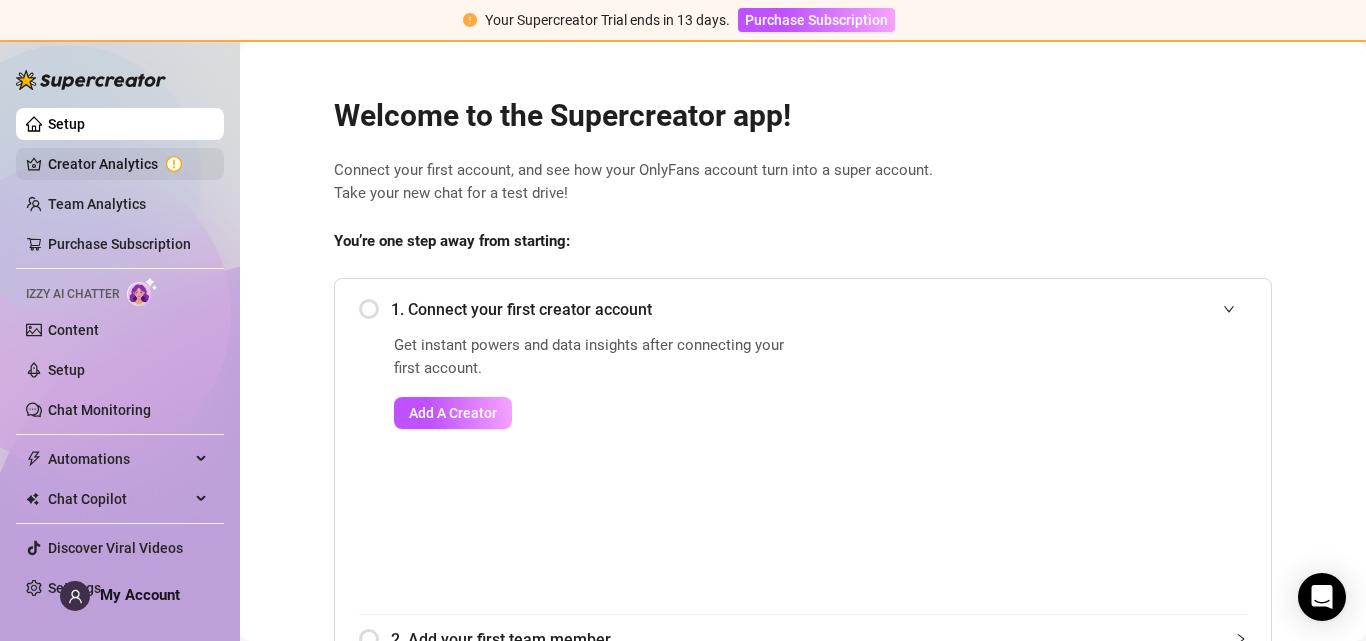 click on "Creator Analytics" at bounding box center (128, 164) 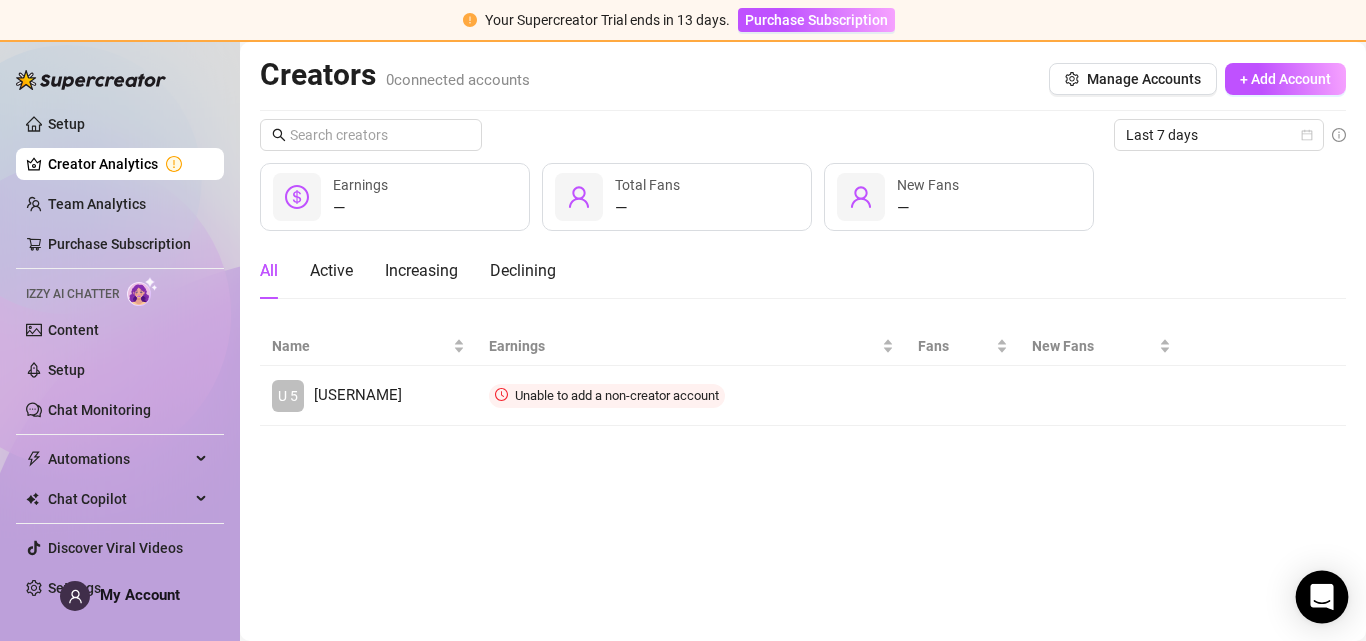 click at bounding box center (1322, 597) 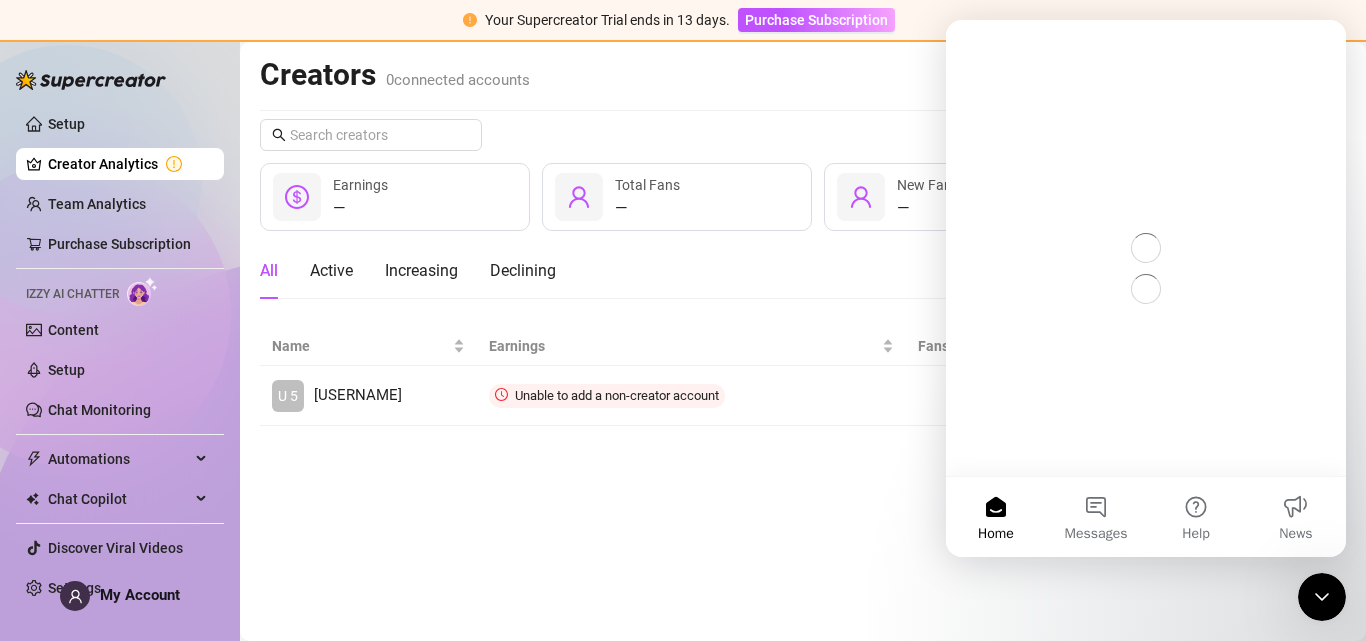 scroll, scrollTop: 0, scrollLeft: 0, axis: both 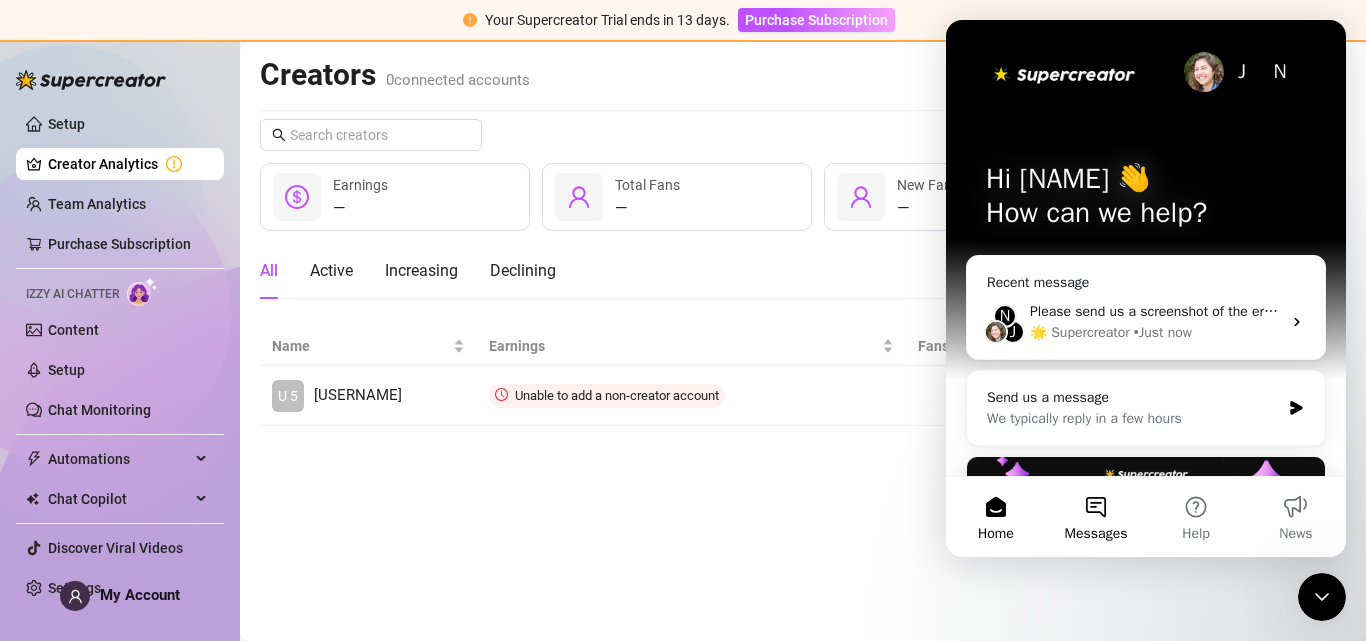 click on "Messages" at bounding box center [1096, 517] 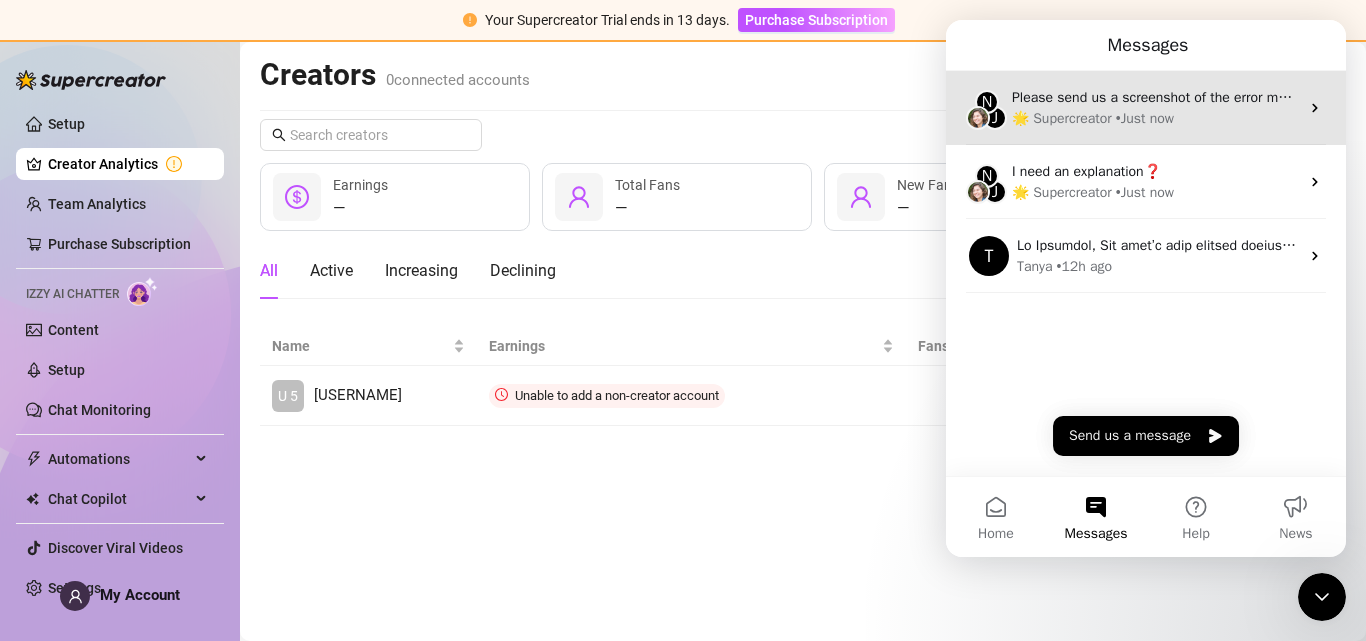 click on "•  Just now" at bounding box center [1145, 118] 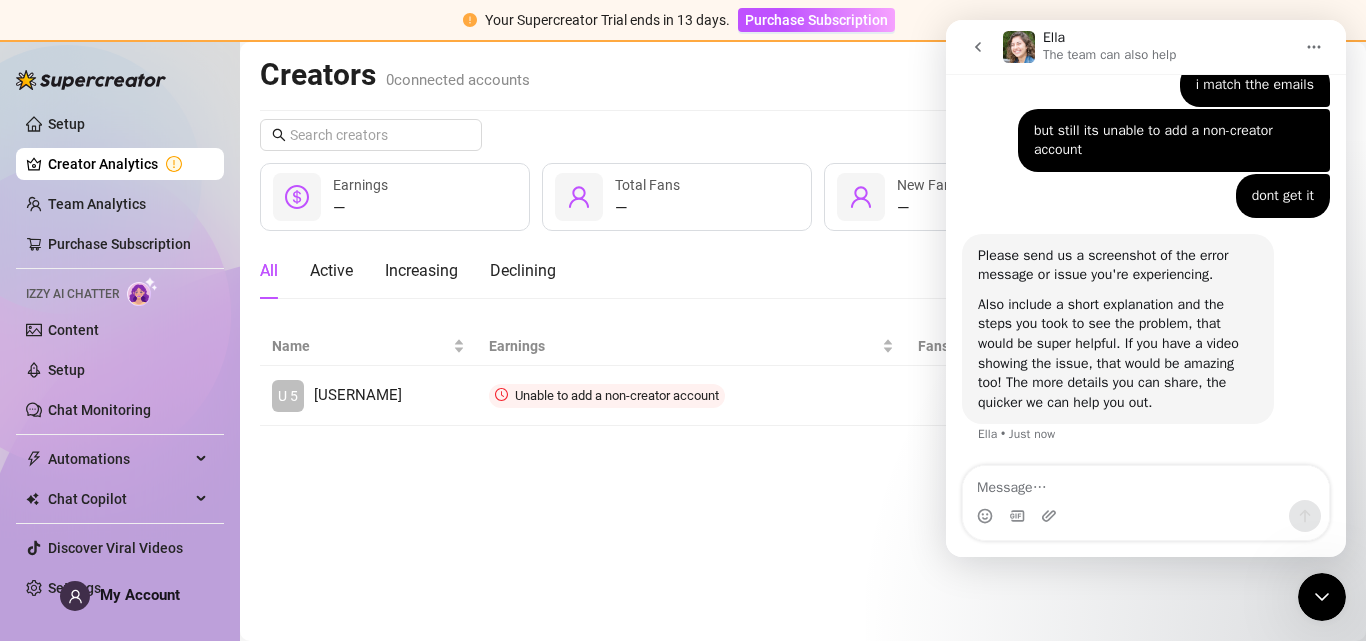 click at bounding box center (1146, 483) 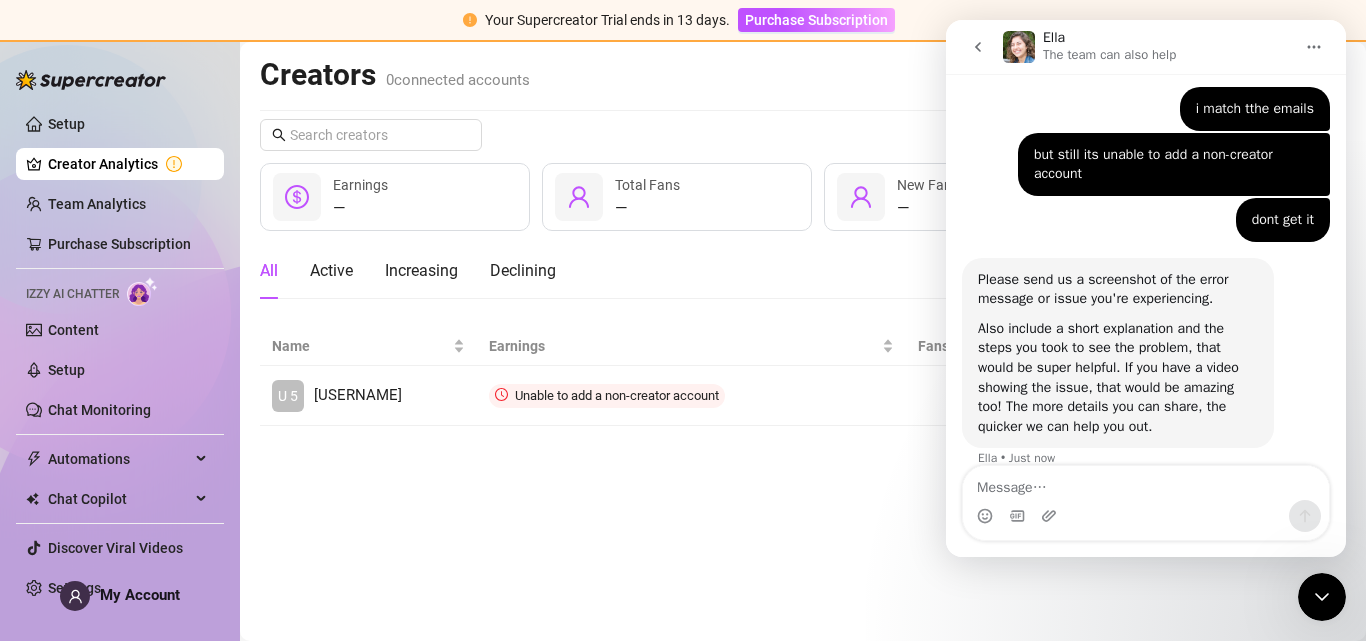 scroll, scrollTop: 919, scrollLeft: 0, axis: vertical 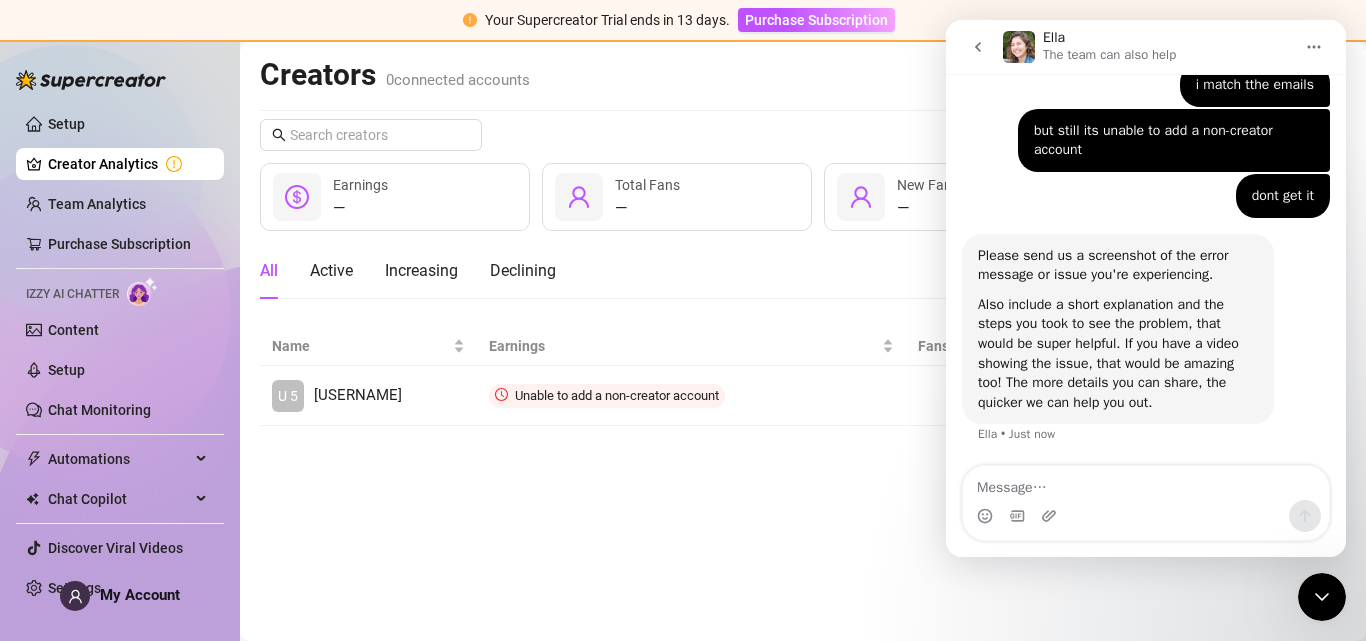 click at bounding box center [1146, 483] 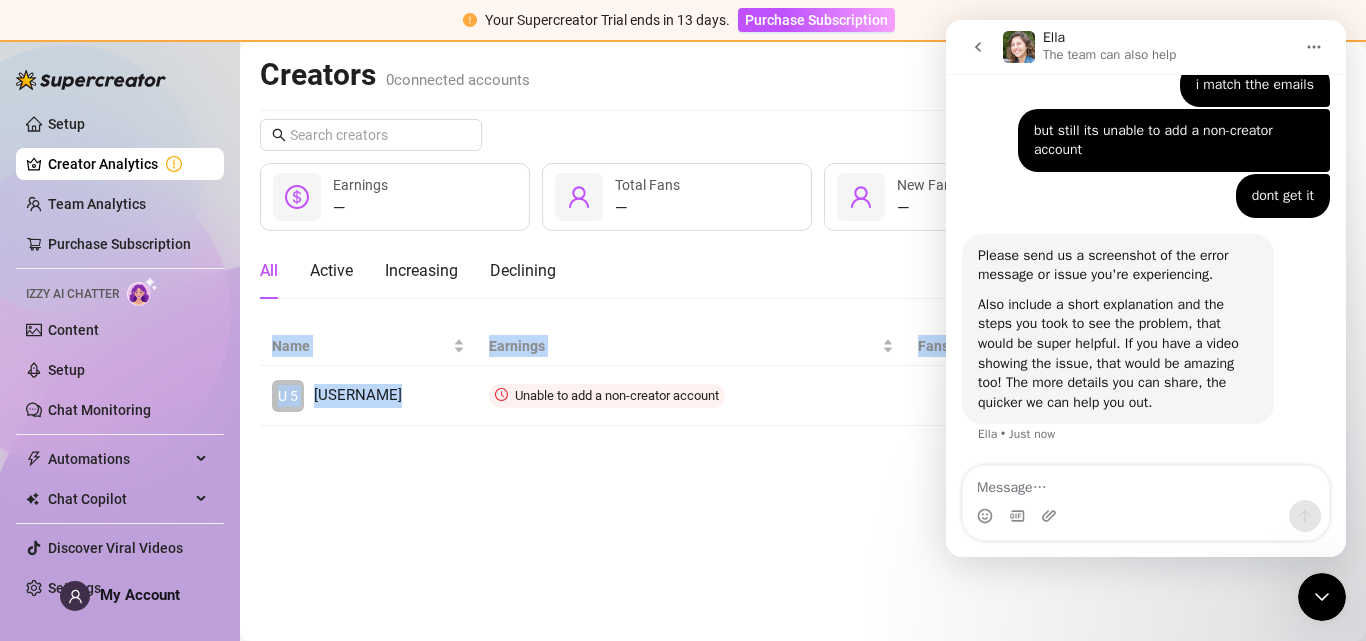 drag, startPoint x: 468, startPoint y: 408, endPoint x: 482, endPoint y: 442, distance: 36.769554 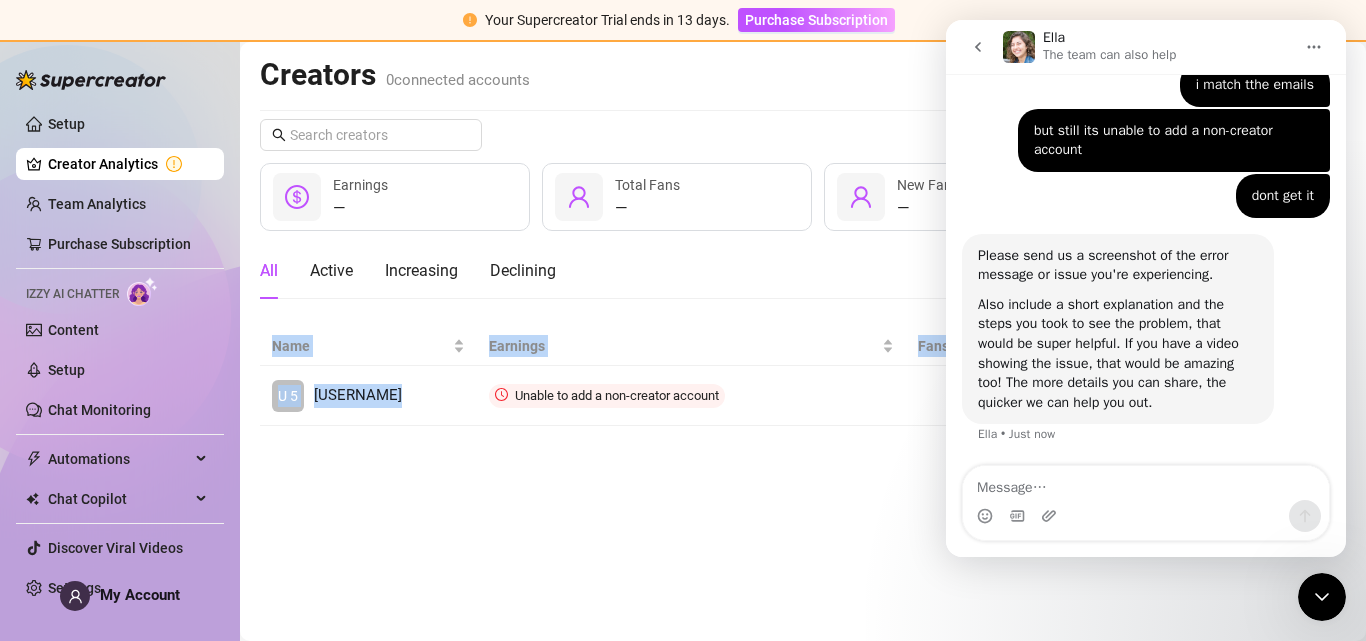 click on "Creators 0 connected accounts Manage Accounts + Add Account Last 7 days — Earnings — Total Fans — New Fans All Active Increasing Declining Name Earnings Fans New Fans U 5 [USERNAME] Unable to add a non-creator account Connect" at bounding box center (803, 341) 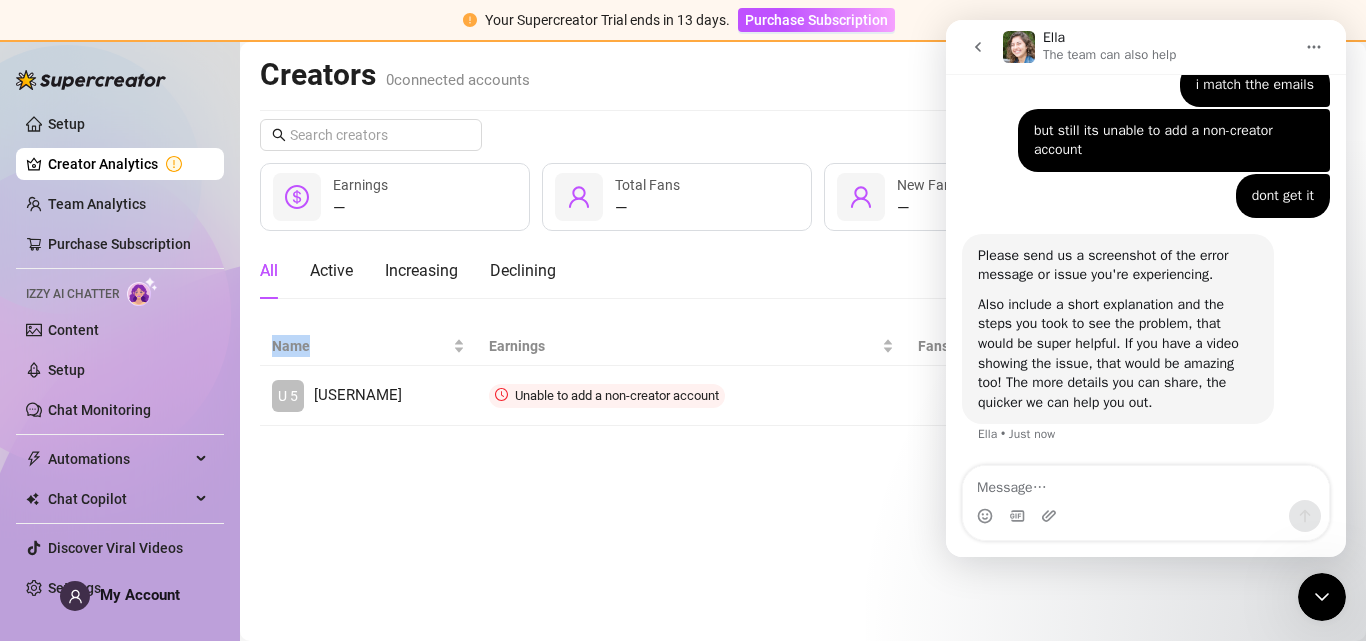 click on "Creators 0 connected accounts Manage Accounts + Add Account Last 7 days — Earnings — Total Fans — New Fans All Active Increasing Declining Name Earnings Fans New Fans U 5 [USERNAME] Unable to add a non-creator account Connect" at bounding box center [803, 341] 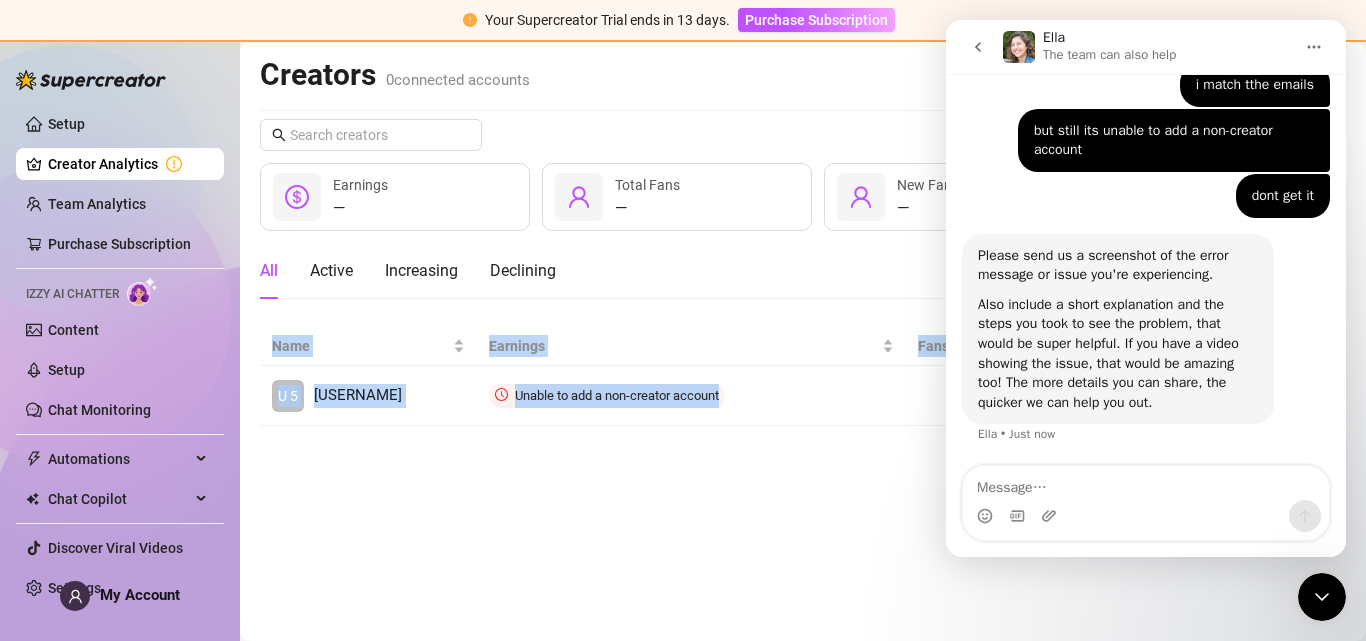 click on "Creators 0 connected accounts Manage Accounts + Add Account Last 7 days — Earnings — Total Fans — New Fans All Active Increasing Declining Name Earnings Fans New Fans U 5 [USERNAME] Unable to add a non-creator account Connect" at bounding box center [803, 341] 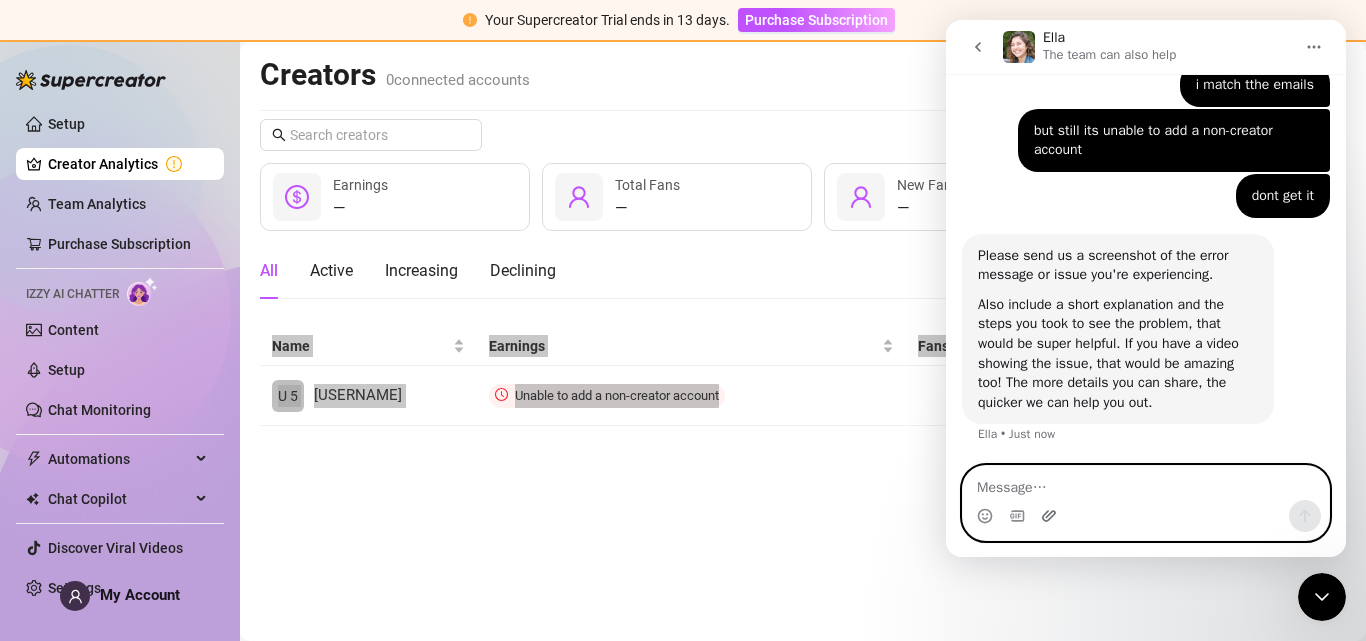 click 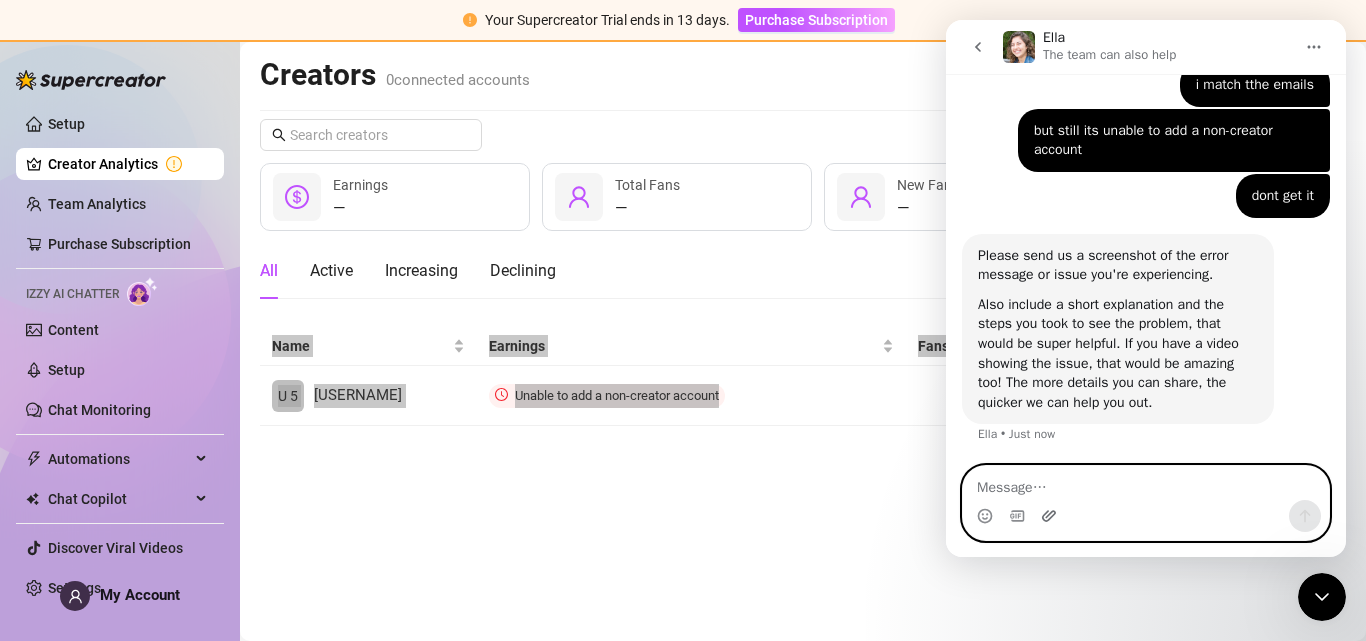 click 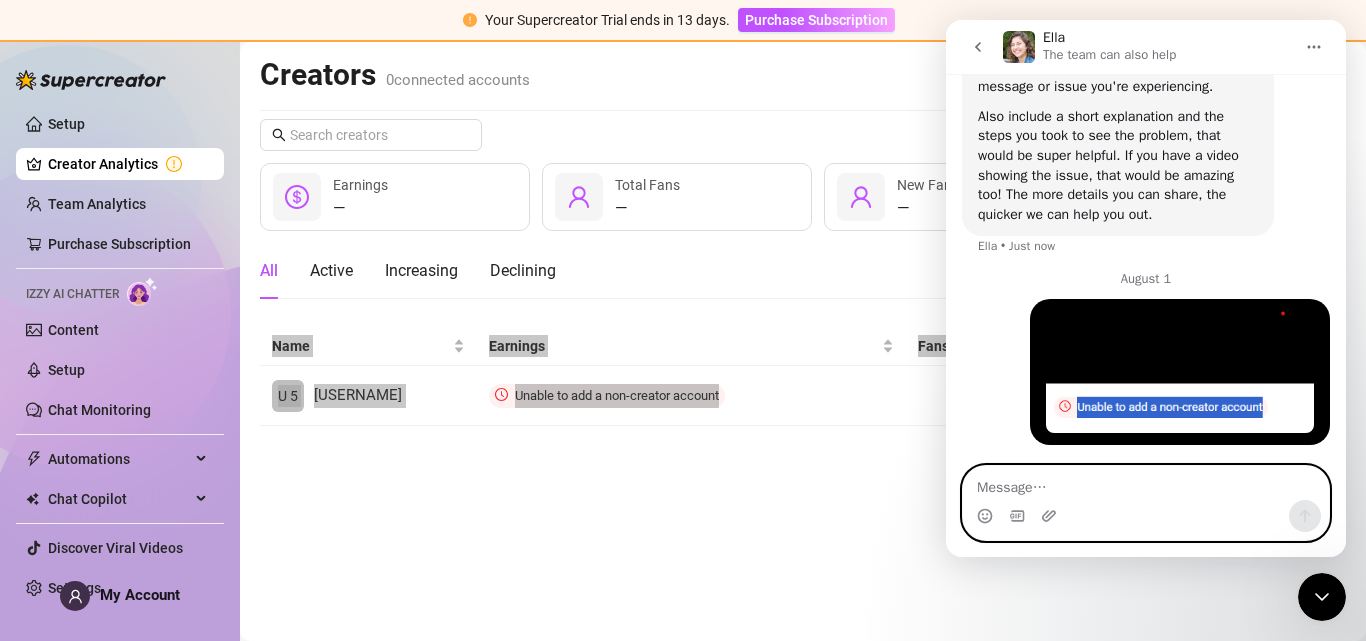 scroll, scrollTop: 1135, scrollLeft: 0, axis: vertical 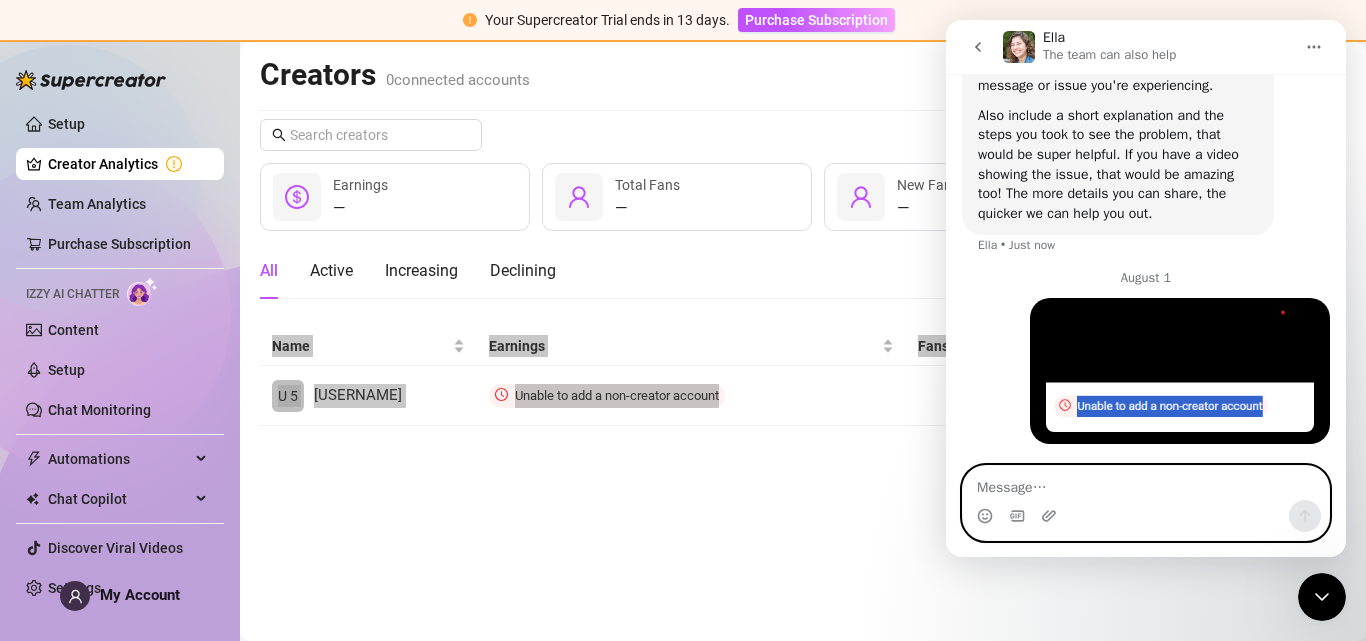 click at bounding box center (1146, 483) 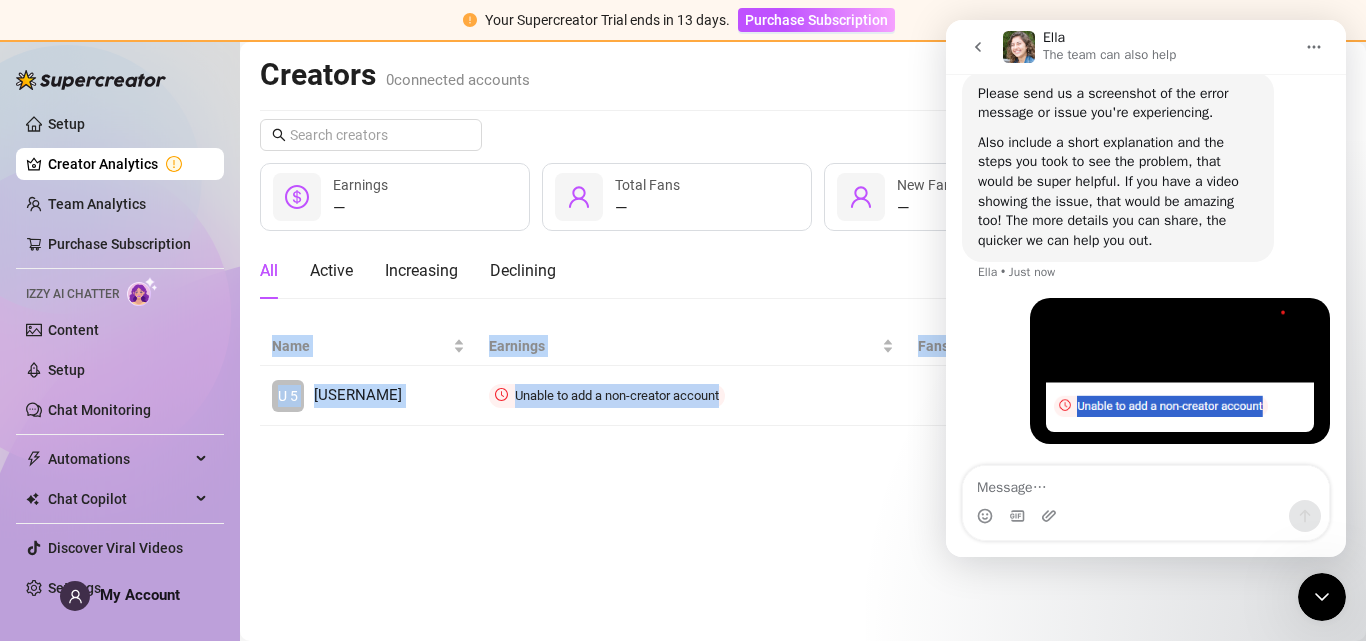 click on "Creators 0 connected accounts Manage Accounts + Add Account Last 7 days — Earnings — Total Fans — New Fans All Active Increasing Declining Name Earnings Fans New Fans U 5 [USERNAME] Unable to add a non-creator account Connect" at bounding box center [803, 341] 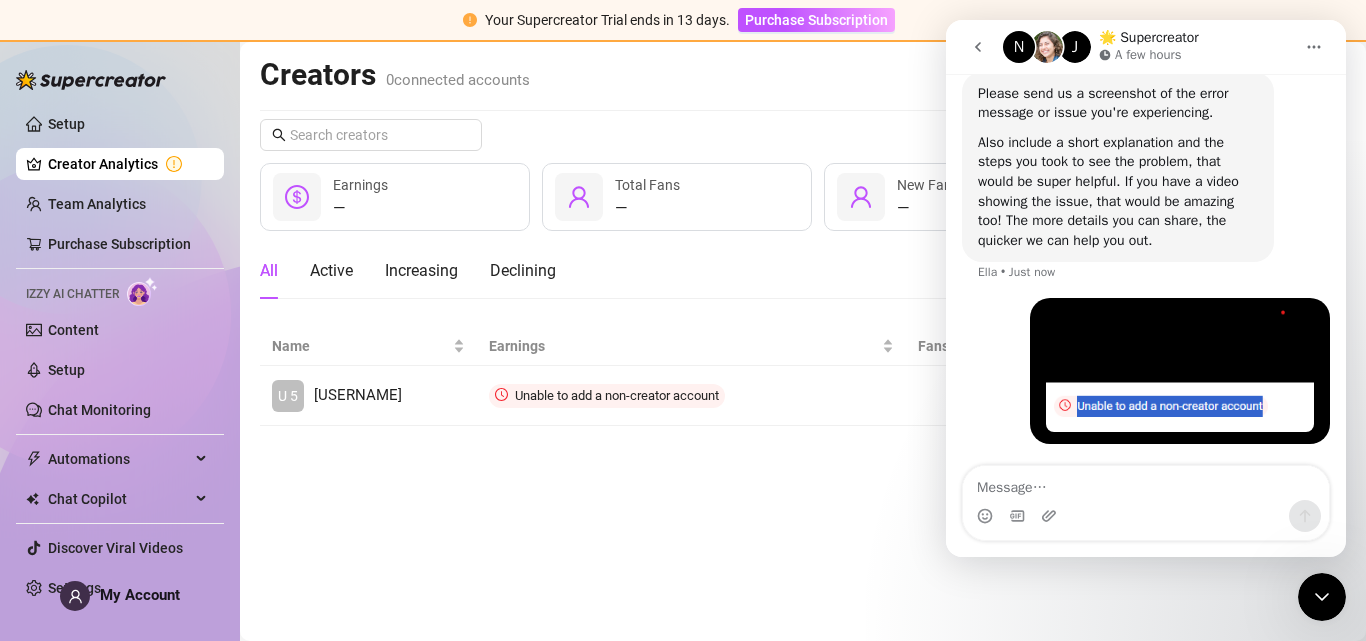 click on "Creators 0 connected accounts Manage Accounts + Add Account Last 7 days — Earnings — Total Fans — New Fans All Active Increasing Declining Name Earnings Fans New Fans U 5 [USERNAME] Unable to add a non-creator account Connect" at bounding box center [803, 341] 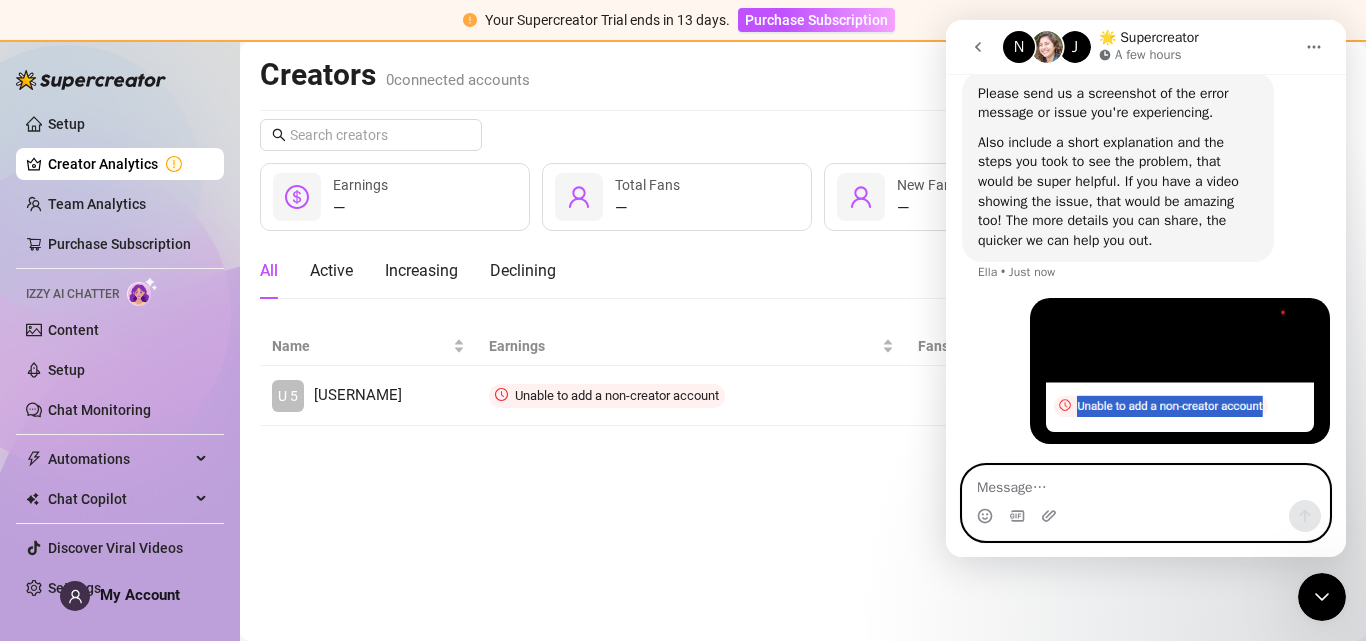 click at bounding box center (1146, 483) 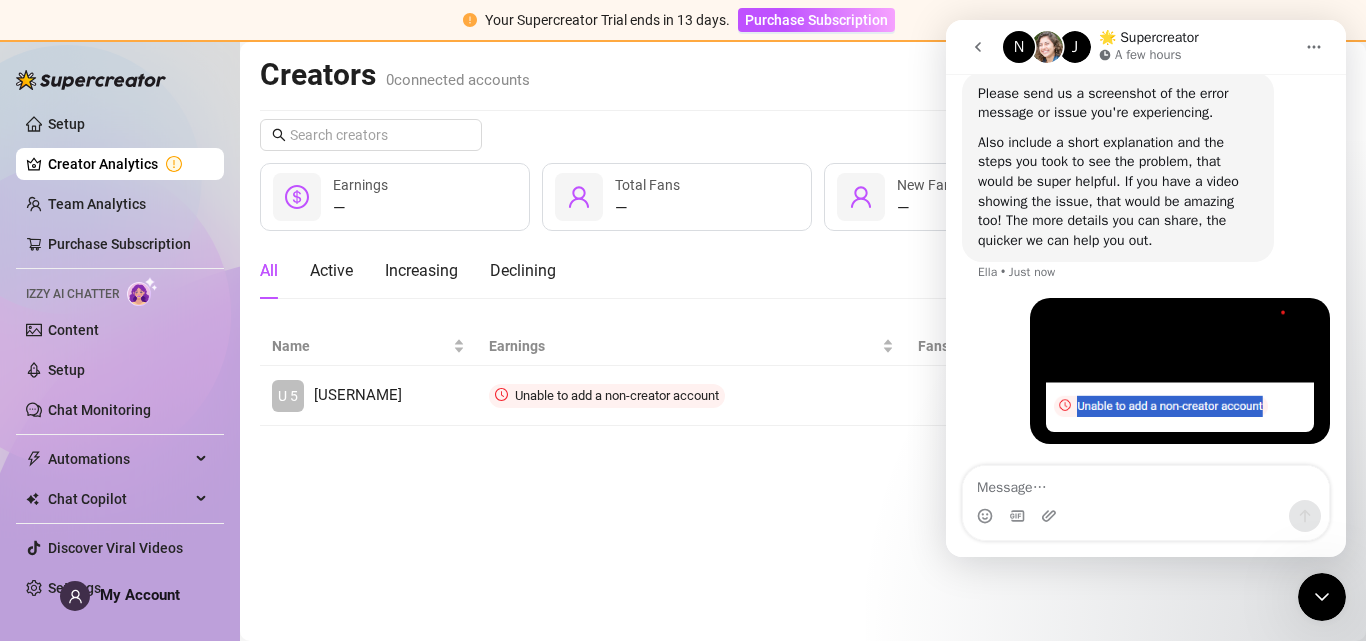 click on "Creators 0 connected accounts Manage Accounts + Add Account Last 7 days — Earnings — Total Fans — New Fans All Active Increasing Declining Name Earnings Fans New Fans U 5 [USERNAME] Unable to add a non-creator account Connect" at bounding box center (803, 341) 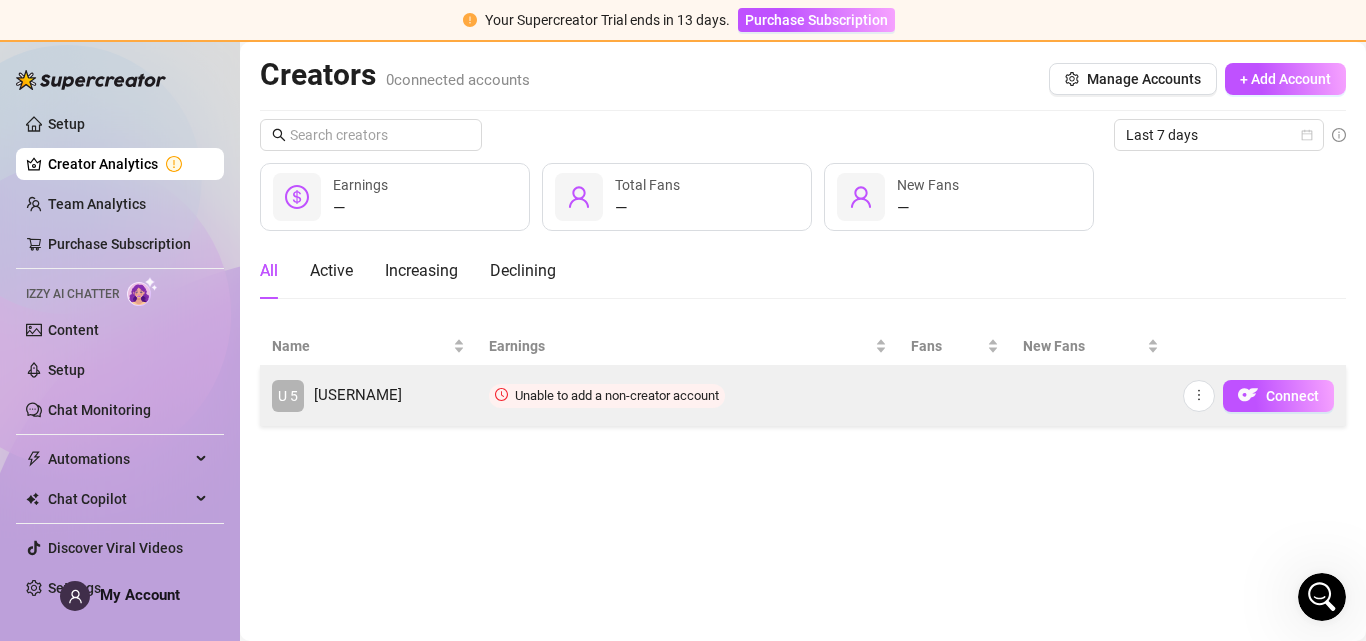 scroll, scrollTop: 0, scrollLeft: 0, axis: both 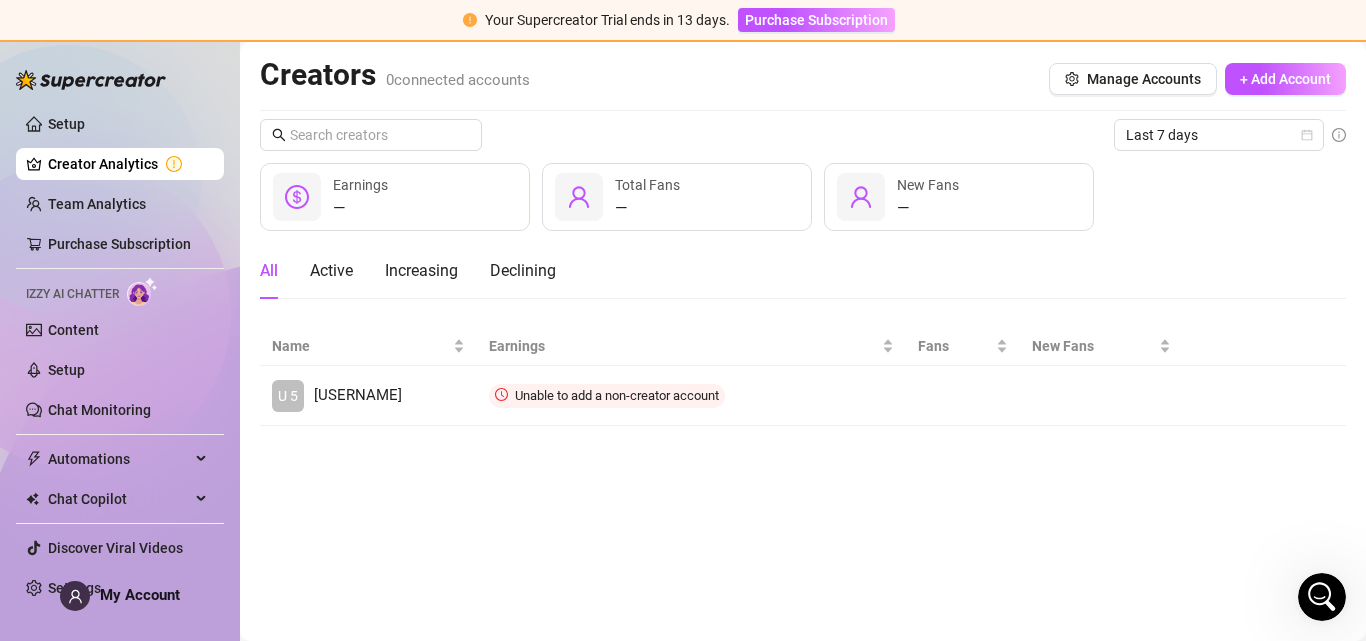 drag, startPoint x: 253, startPoint y: 489, endPoint x: 359, endPoint y: 472, distance: 107.35455 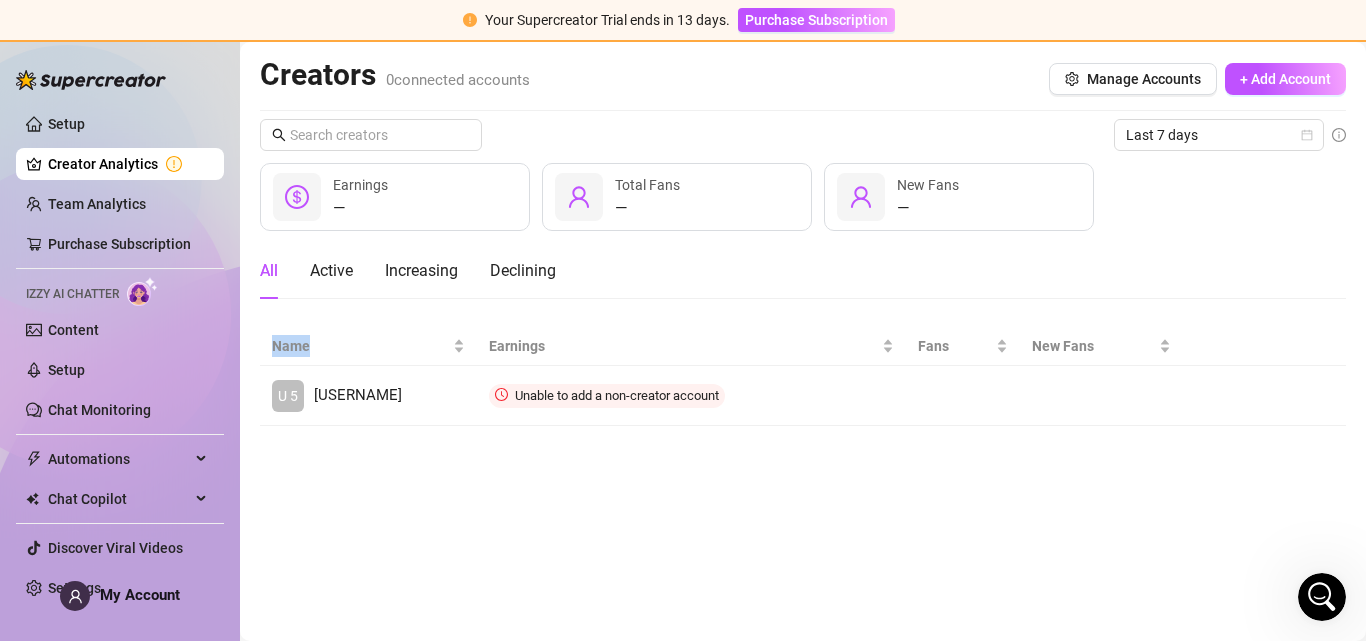 click on "Creators 0 connected accounts Manage Accounts + Add Account Last 7 days — Earnings — Total Fans — New Fans All Active Increasing Declining Name Earnings Fans New Fans U 5 [USERNAME] Unable to add a non-creator account Connect" at bounding box center (803, 341) 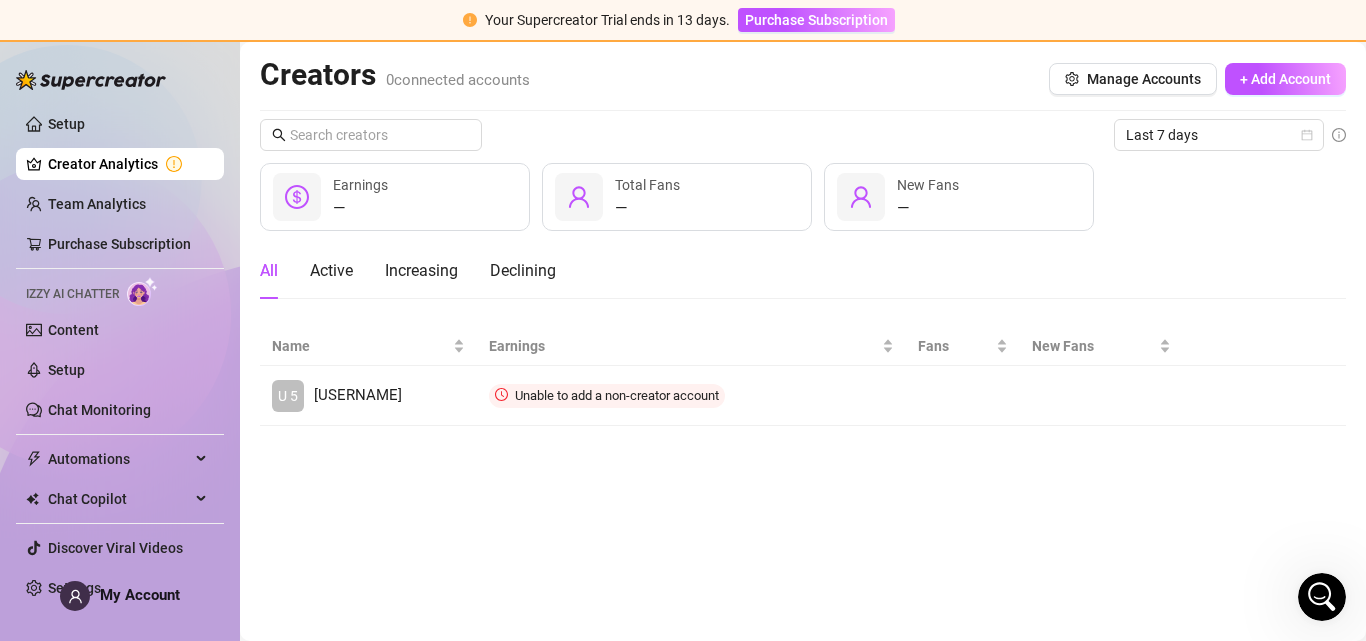 click on "Creators 0 connected accounts Manage Accounts + Add Account Last 7 days — Earnings — Total Fans — New Fans All Active Increasing Declining Name Earnings Fans New Fans U 5 [USERNAME] Unable to add a non-creator account Connect" at bounding box center [803, 341] 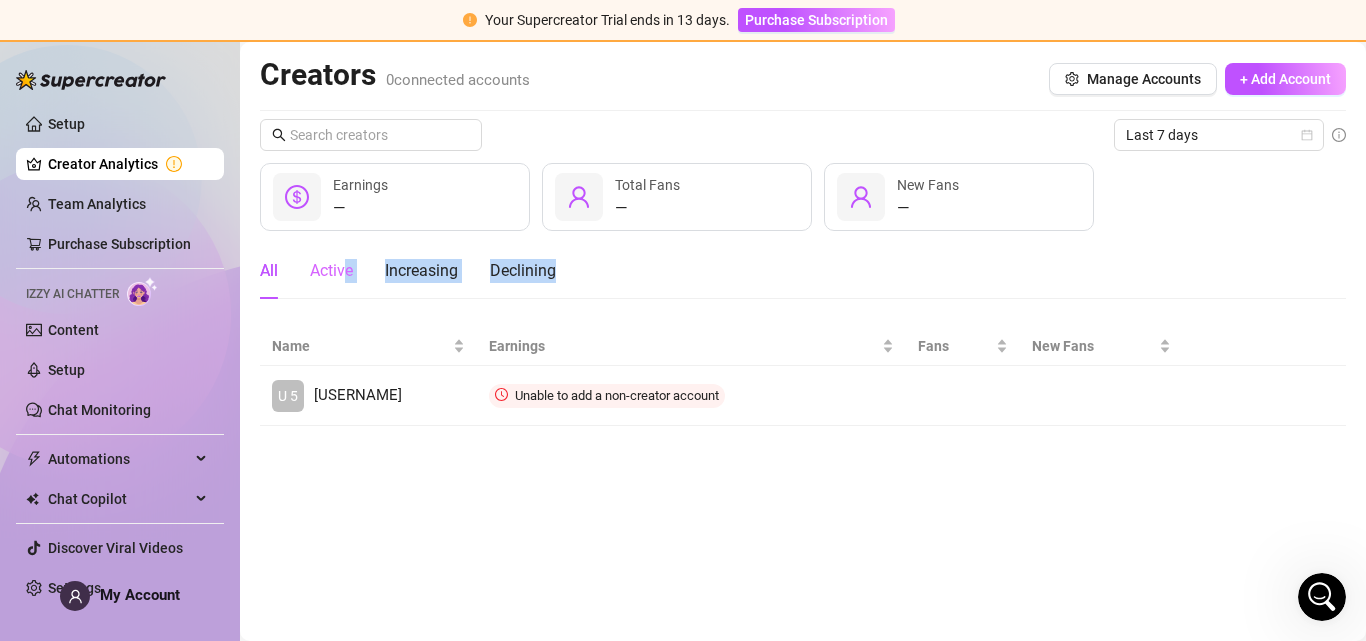 drag, startPoint x: 313, startPoint y: 349, endPoint x: 343, endPoint y: 263, distance: 91.08238 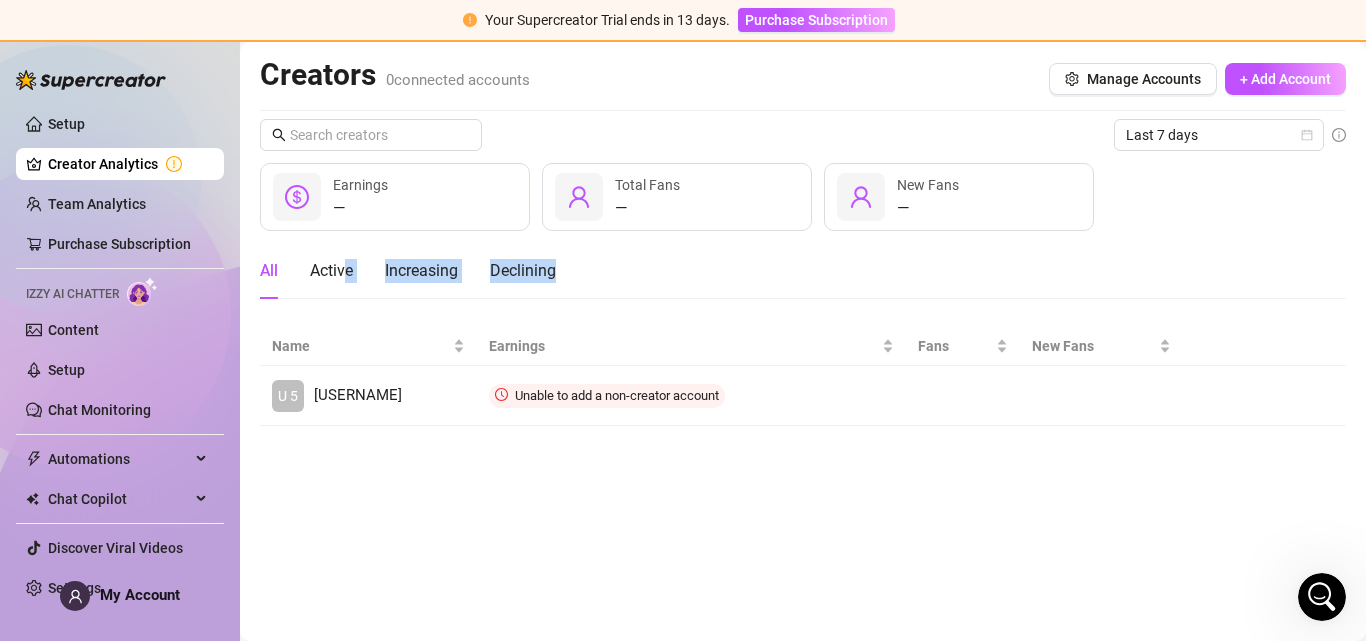click on "Creators 0 connected accounts Manage Accounts + Add Account Last 7 days — Earnings — Total Fans — New Fans All Active Increasing Declining Name Earnings Fans New Fans U 5 [USERNAME] Unable to add a non-creator account Connect" at bounding box center (803, 341) 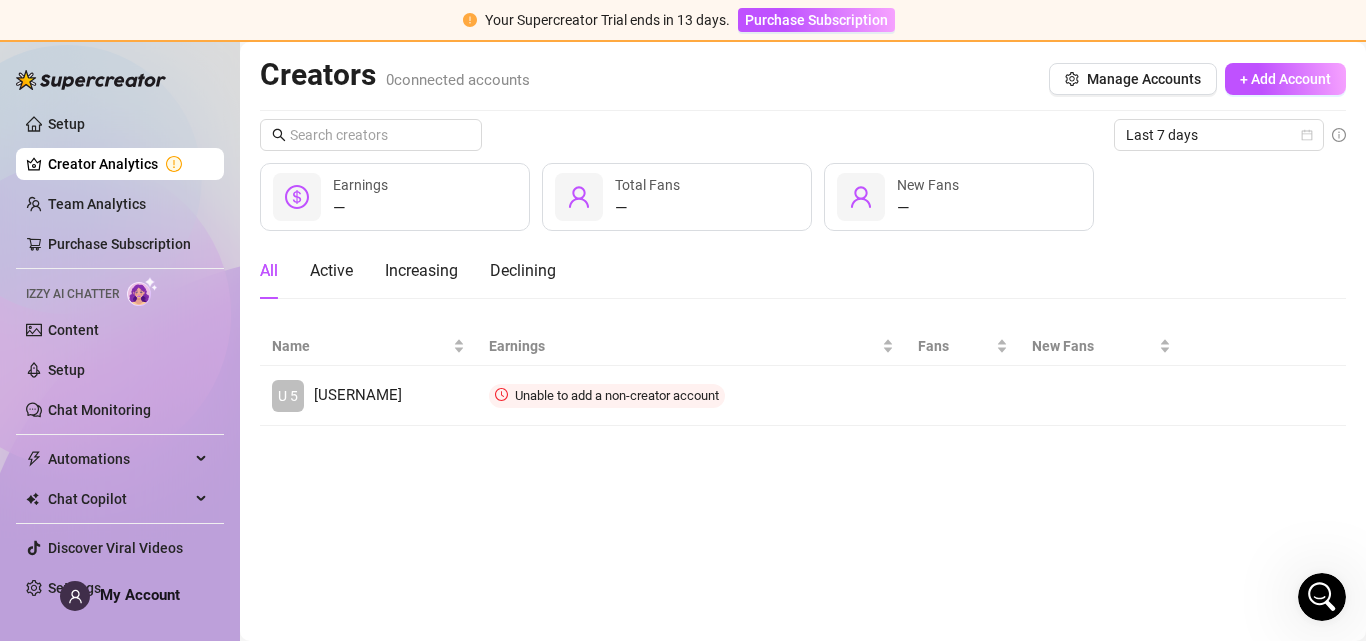 click at bounding box center (1322, 597) 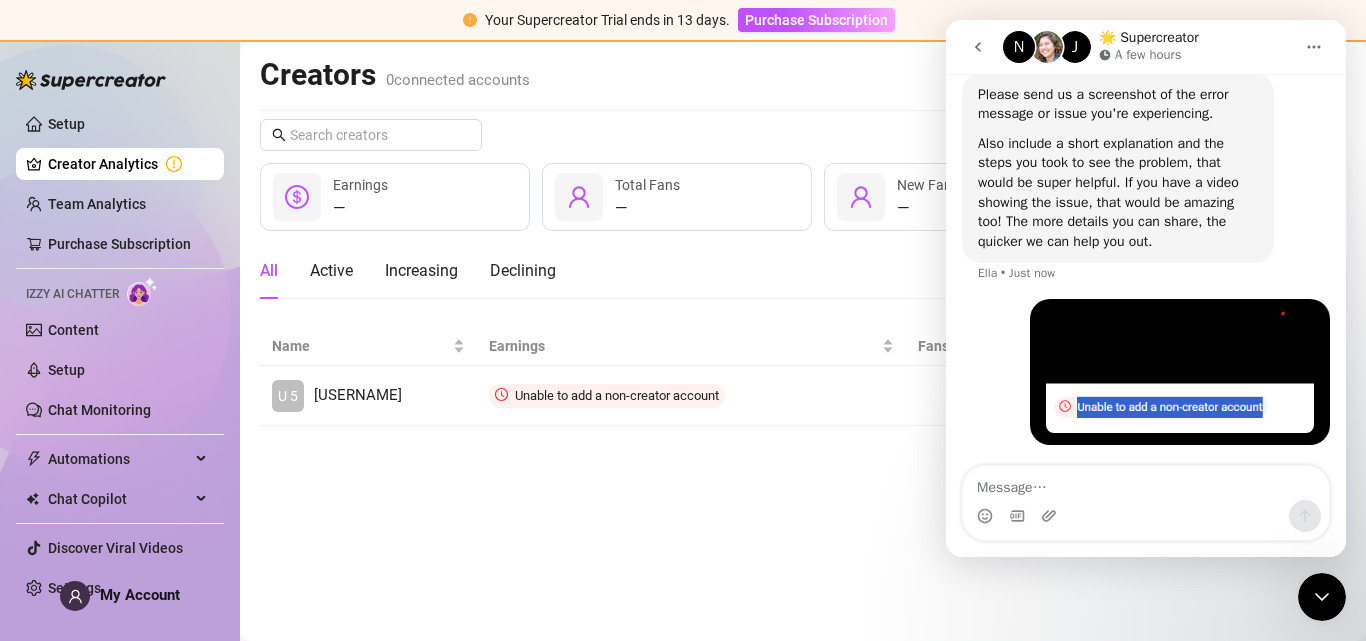 scroll, scrollTop: 1081, scrollLeft: 0, axis: vertical 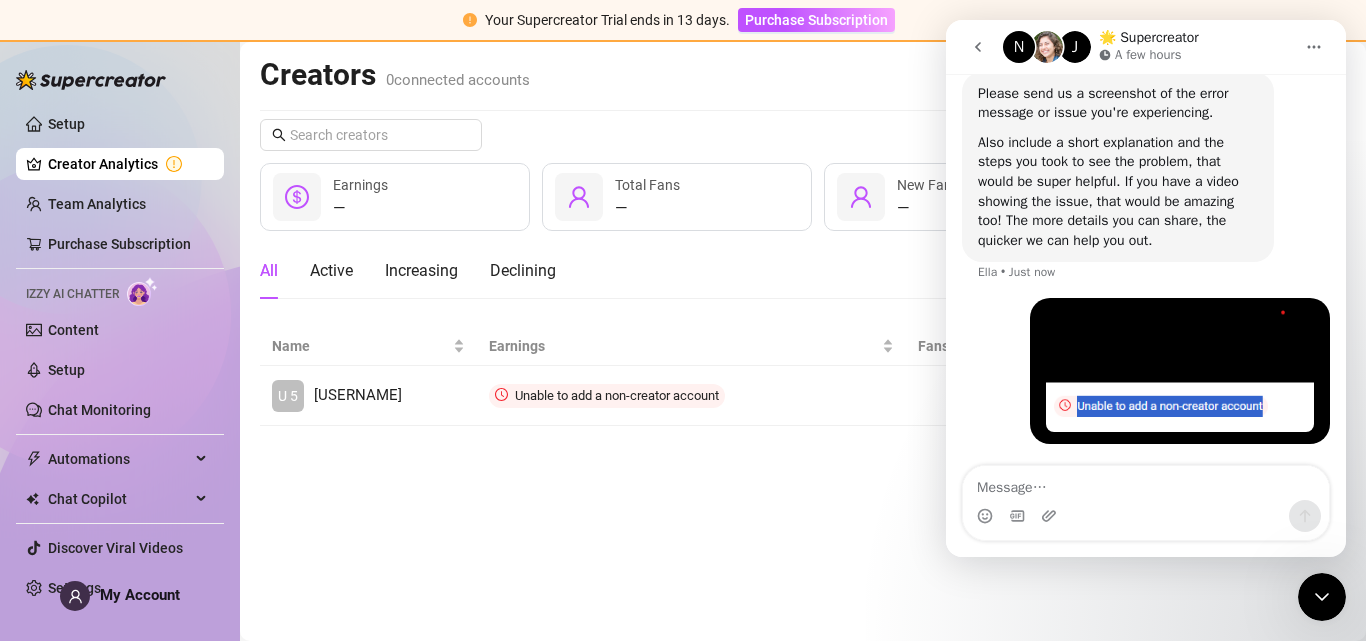 click at bounding box center [1146, 516] 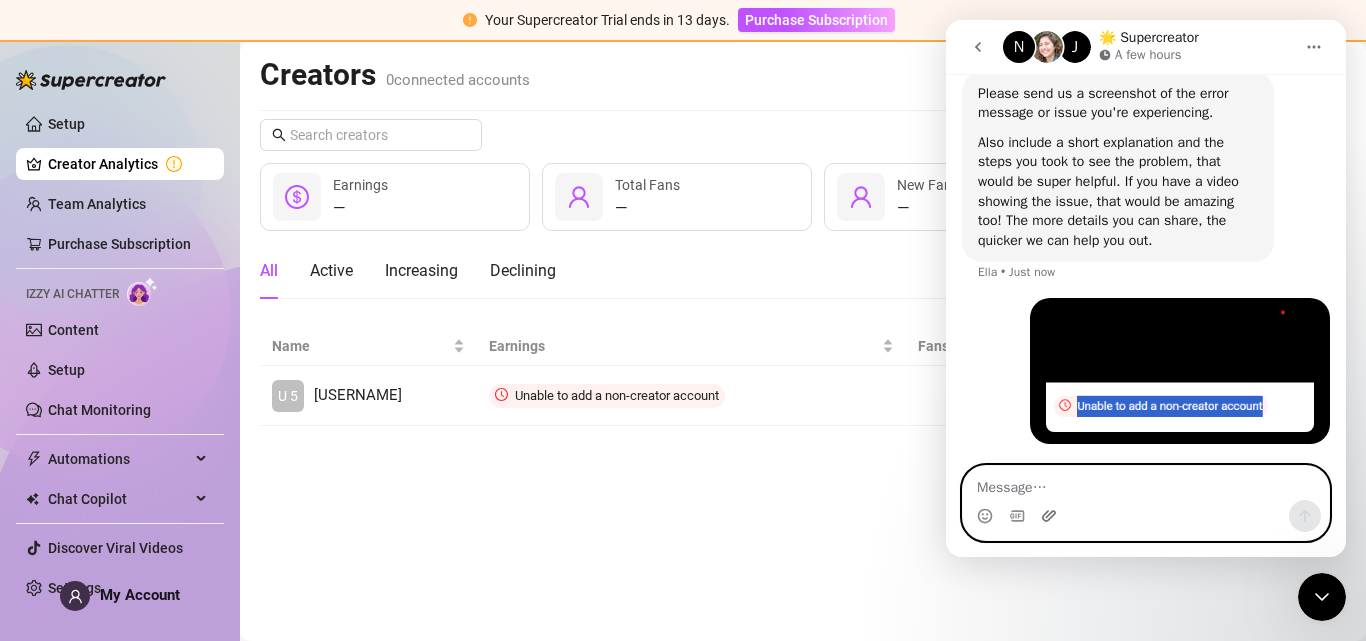 click 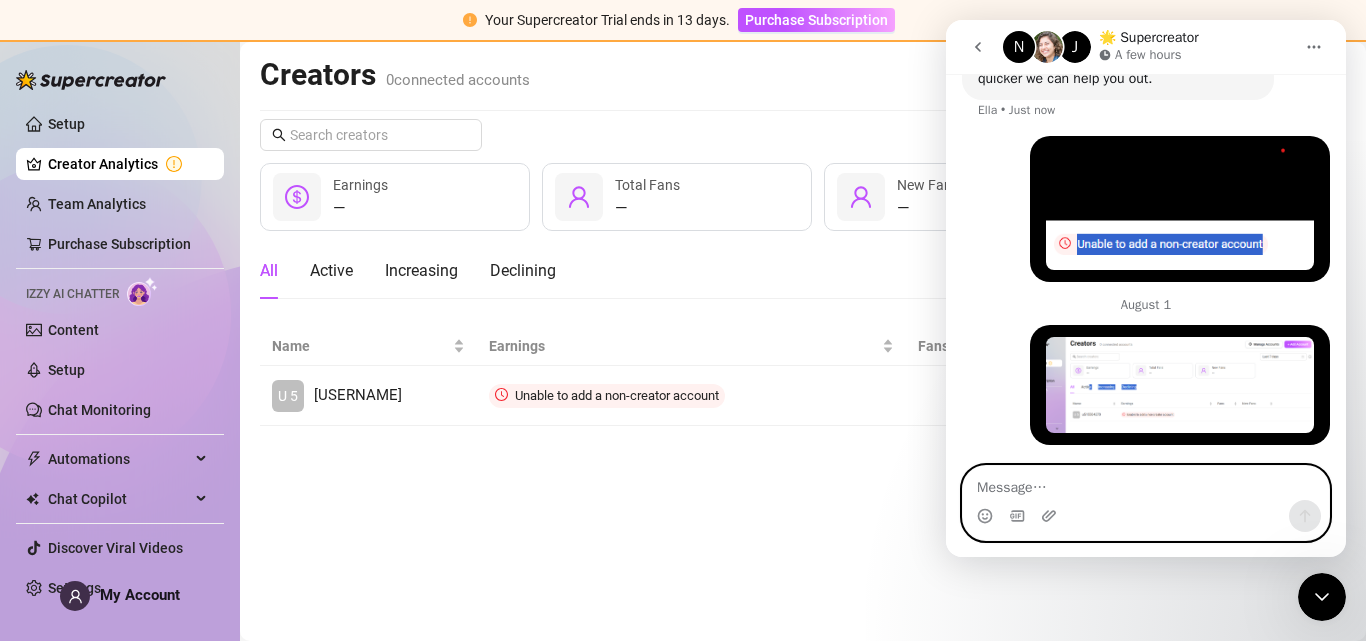 scroll, scrollTop: 1271, scrollLeft: 0, axis: vertical 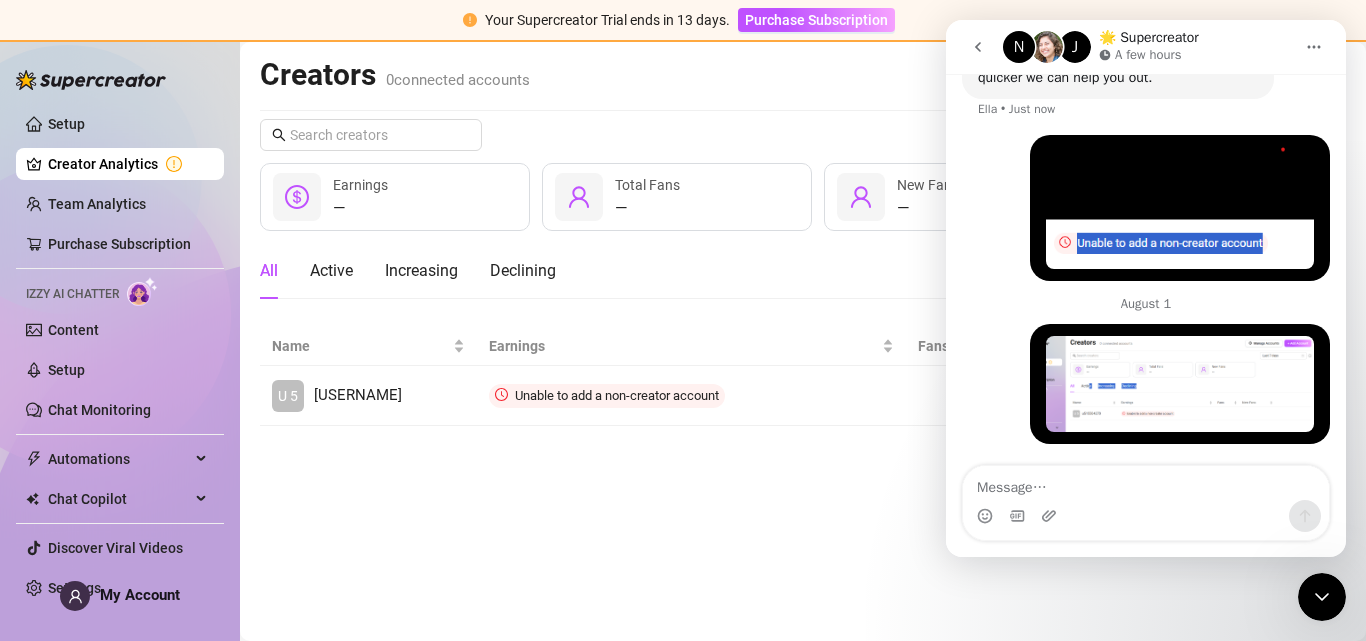 click at bounding box center [1180, 384] 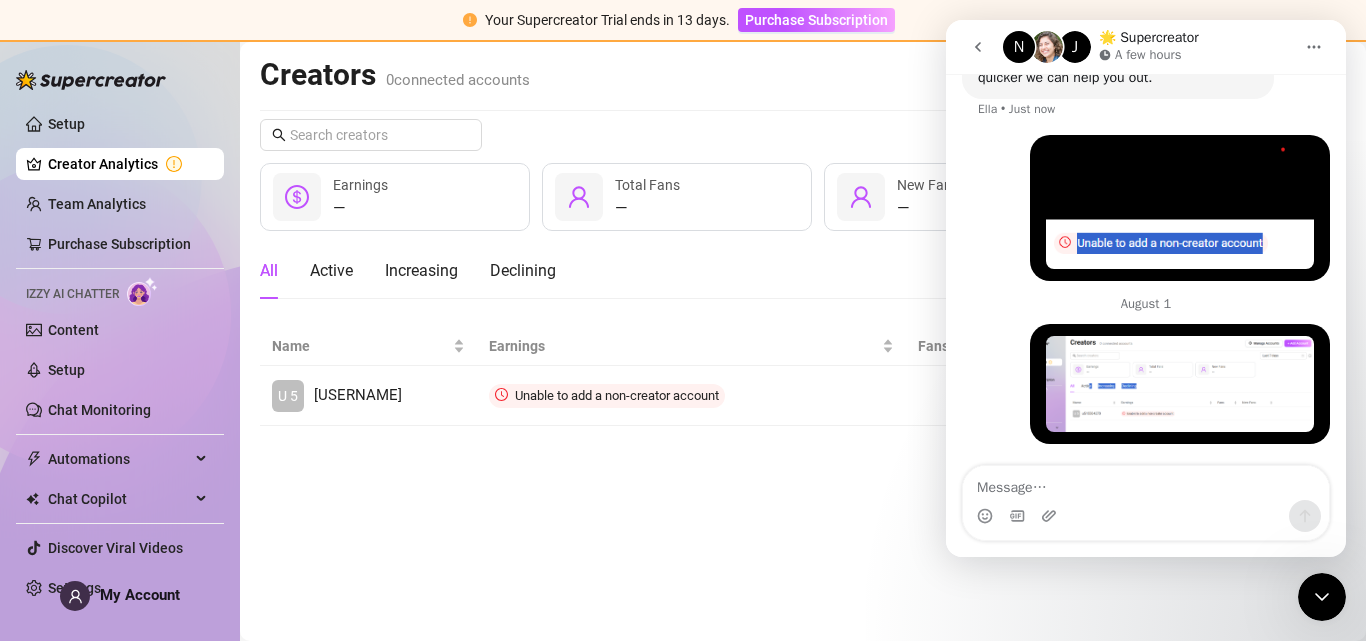 scroll, scrollTop: 0, scrollLeft: 0, axis: both 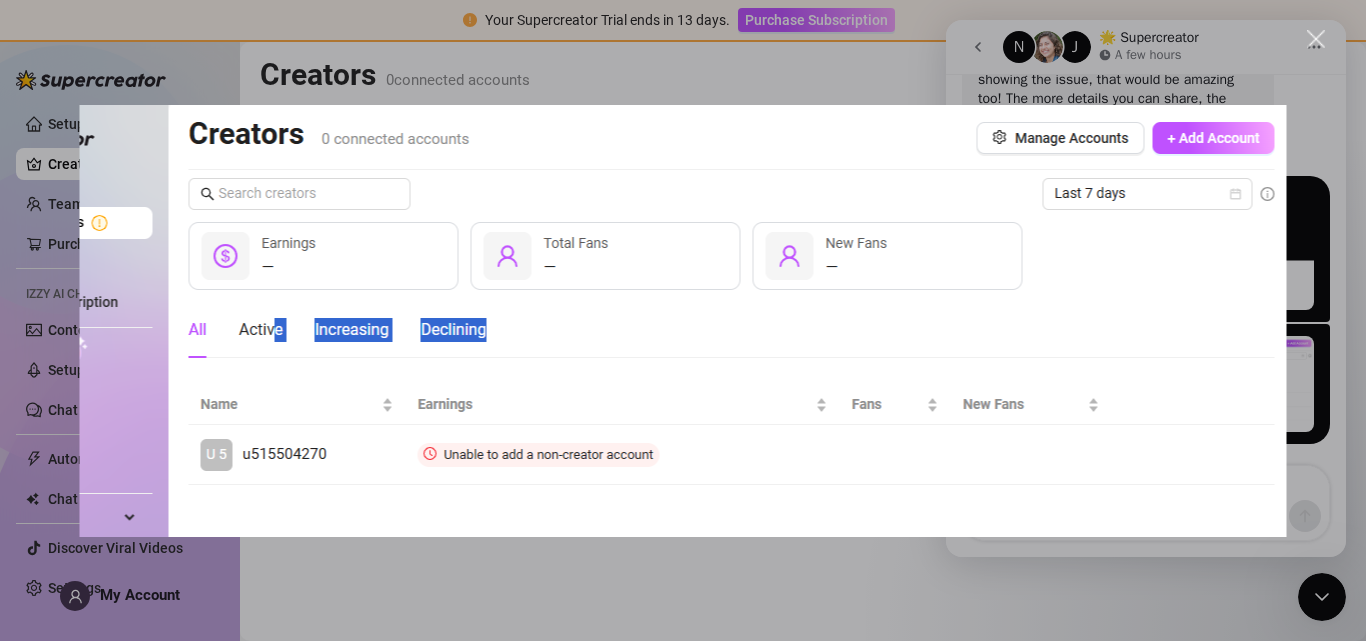 click at bounding box center [683, 320] 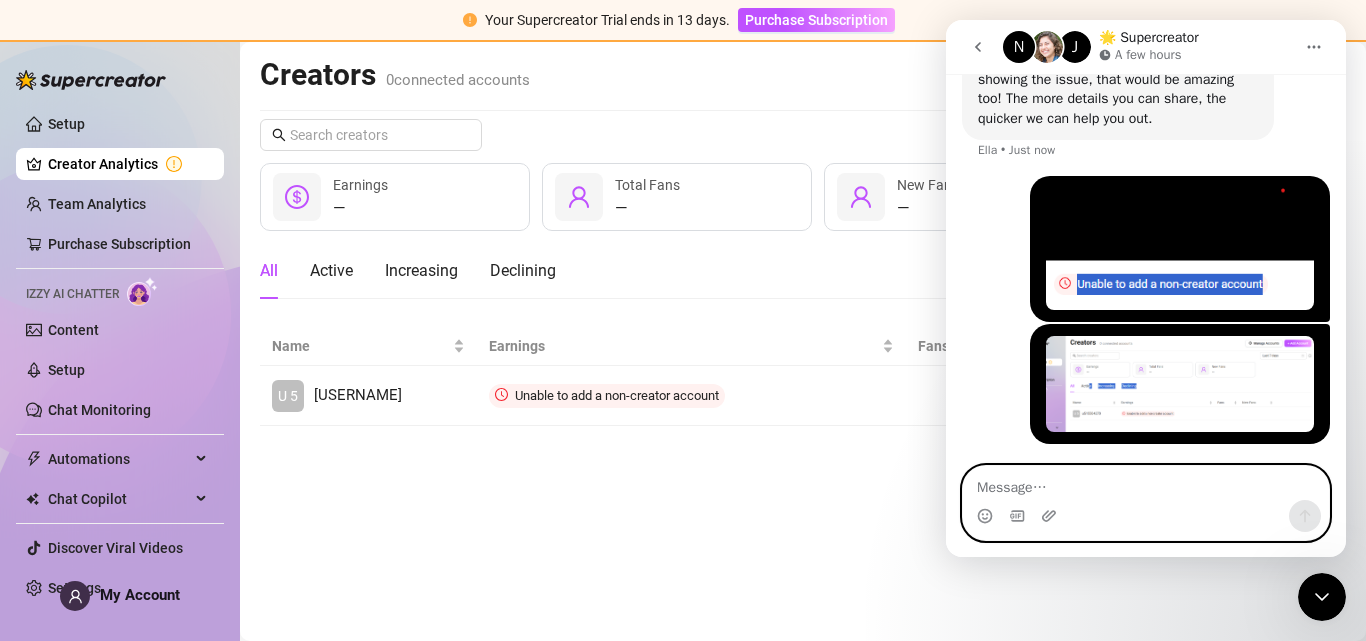 click at bounding box center (1146, 483) 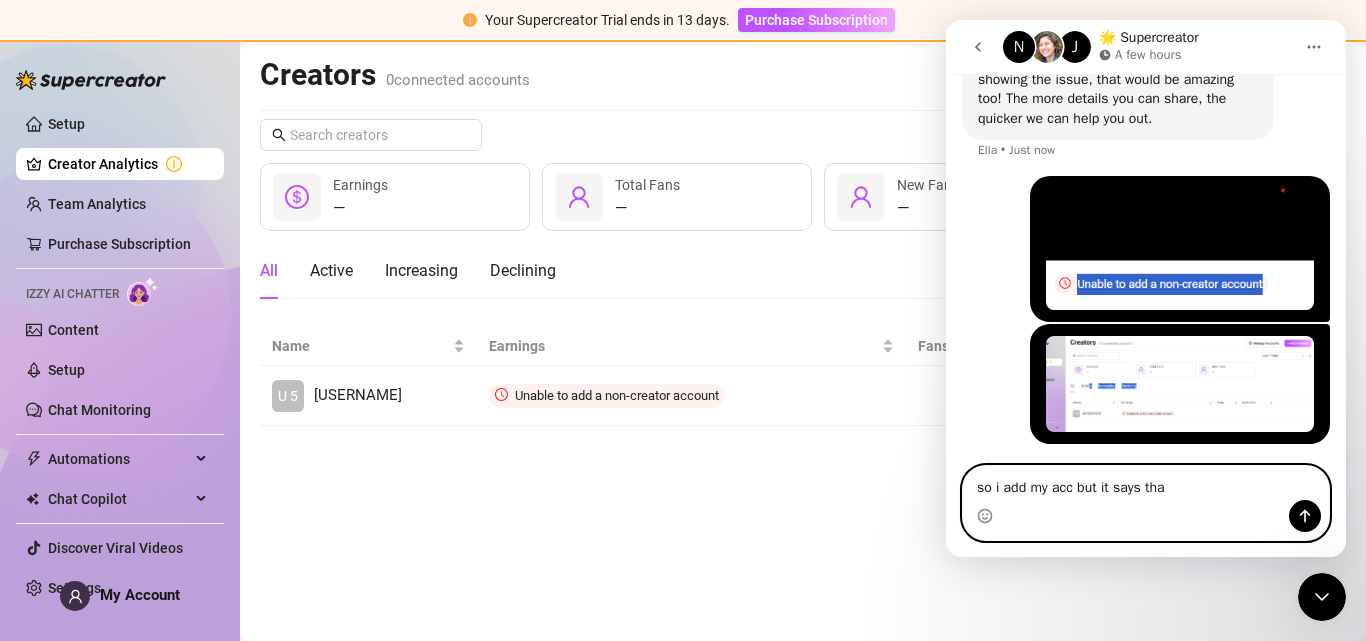 type on "so i add my acc but it says that" 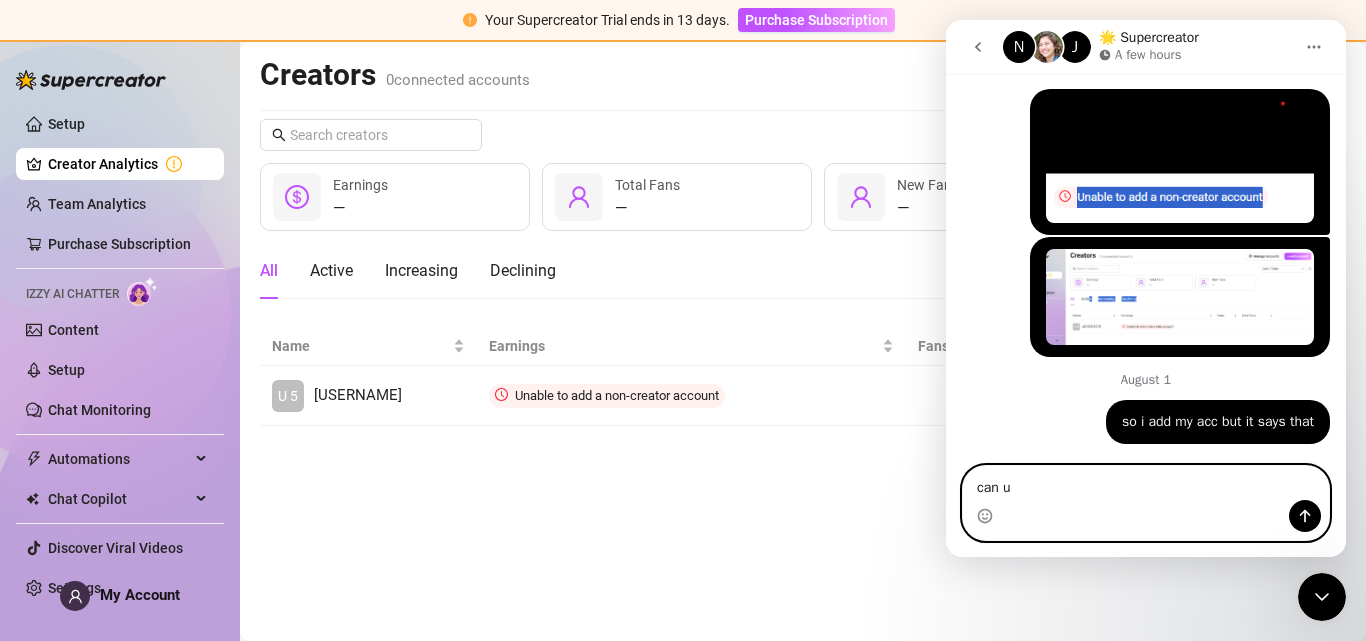 scroll, scrollTop: 1249, scrollLeft: 0, axis: vertical 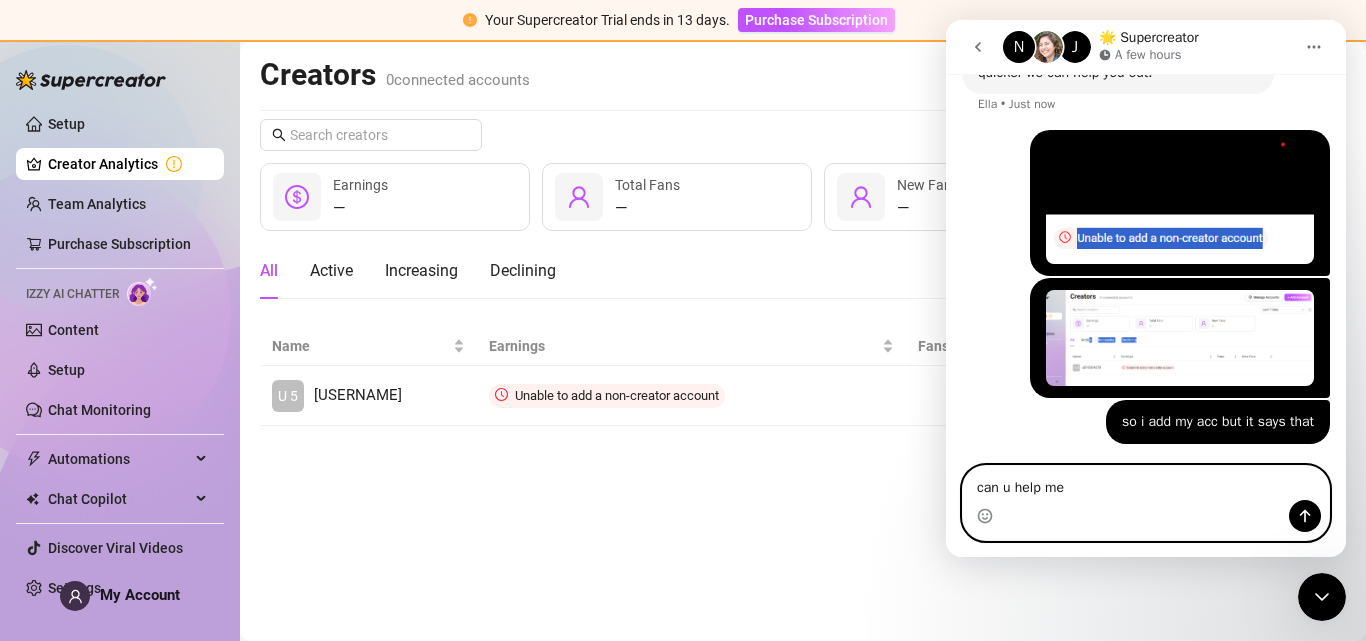 type on "can u help me?" 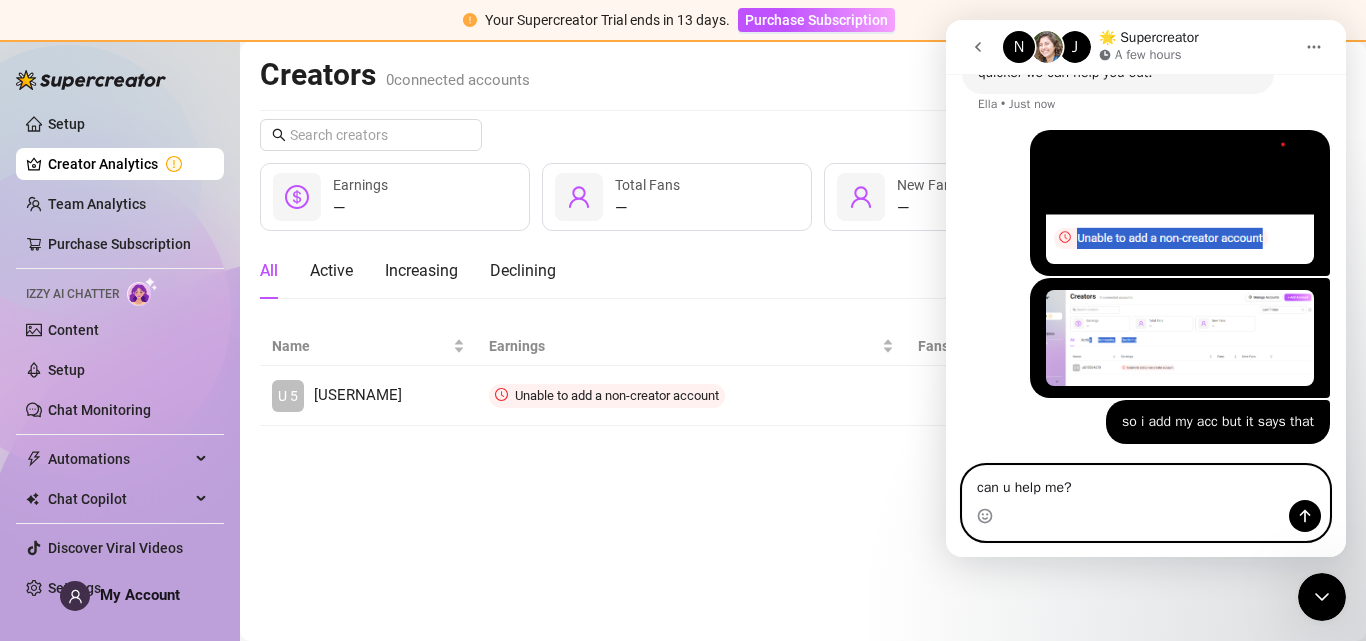 type 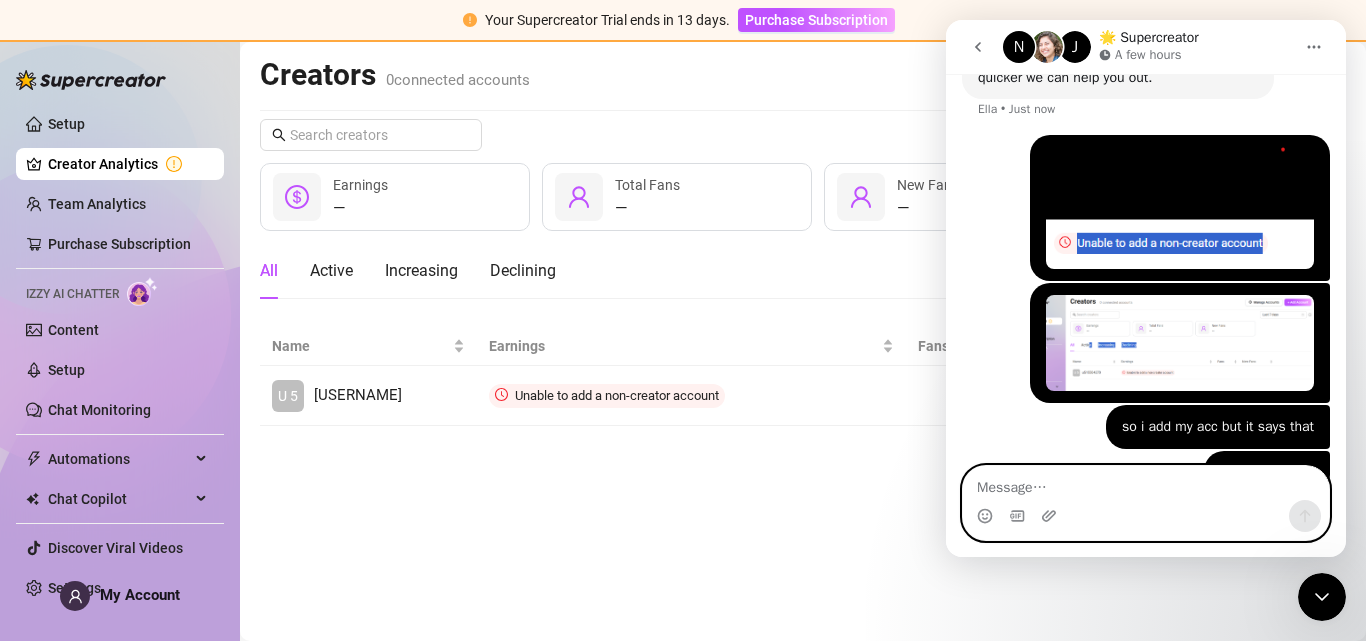 scroll, scrollTop: 1295, scrollLeft: 0, axis: vertical 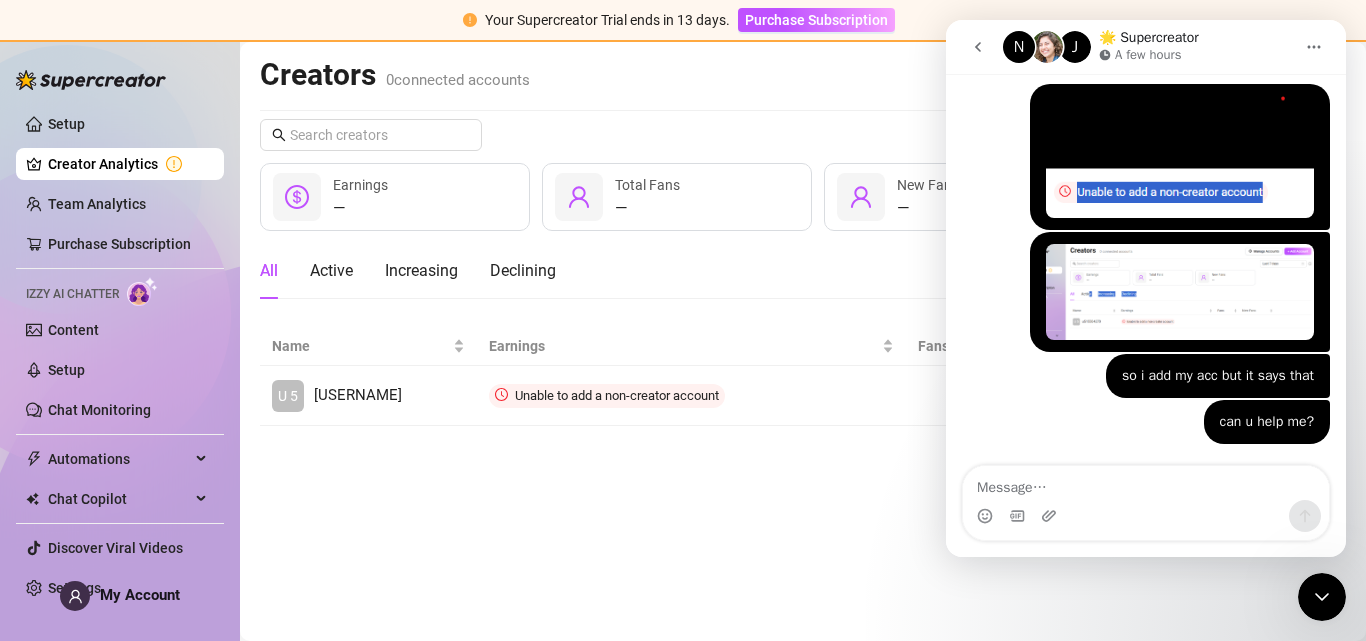 click 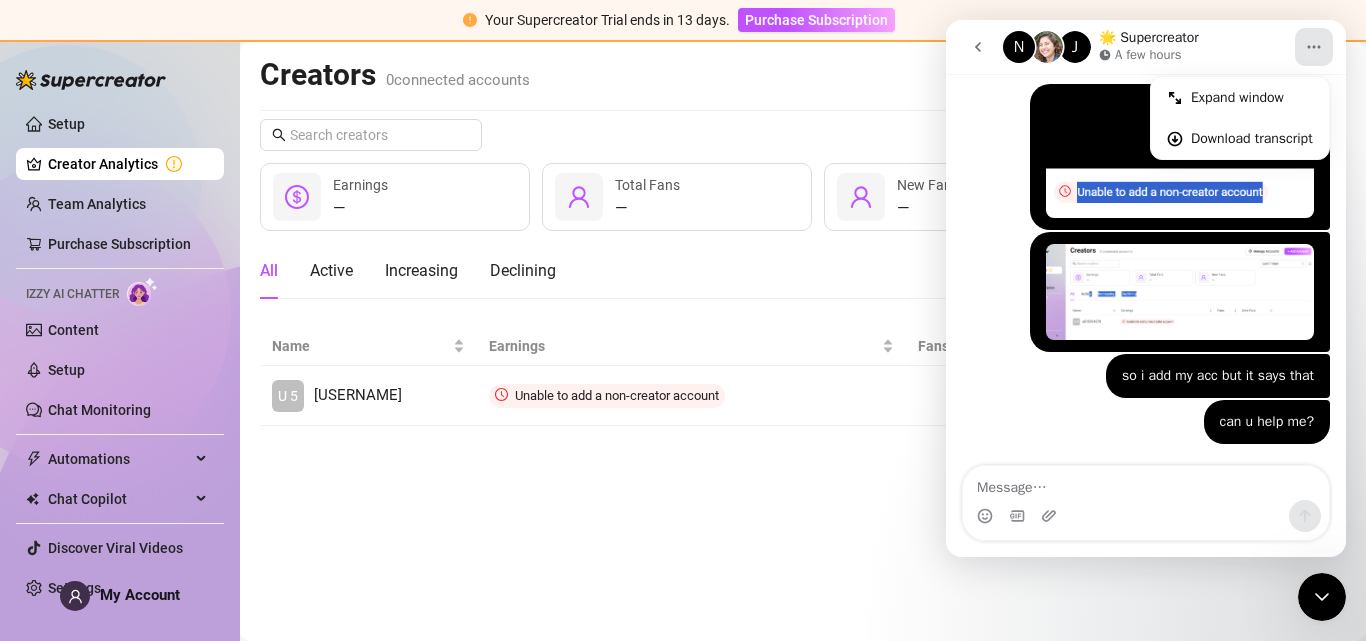 click 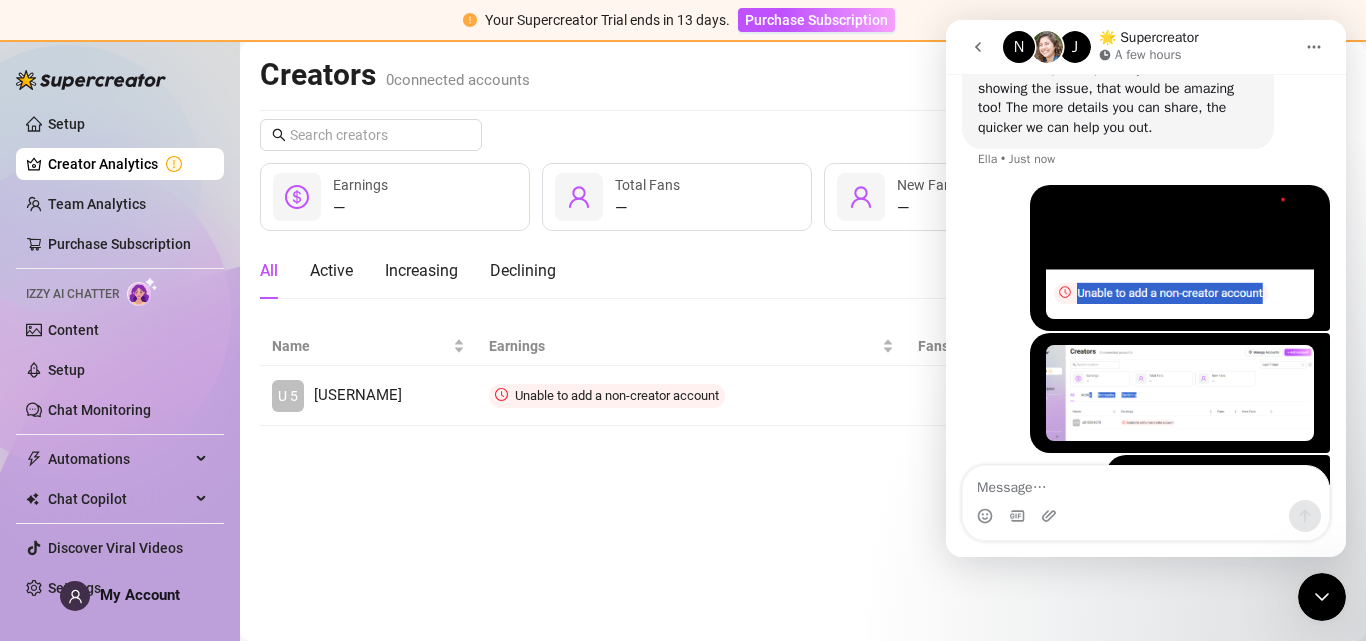 scroll, scrollTop: 1295, scrollLeft: 0, axis: vertical 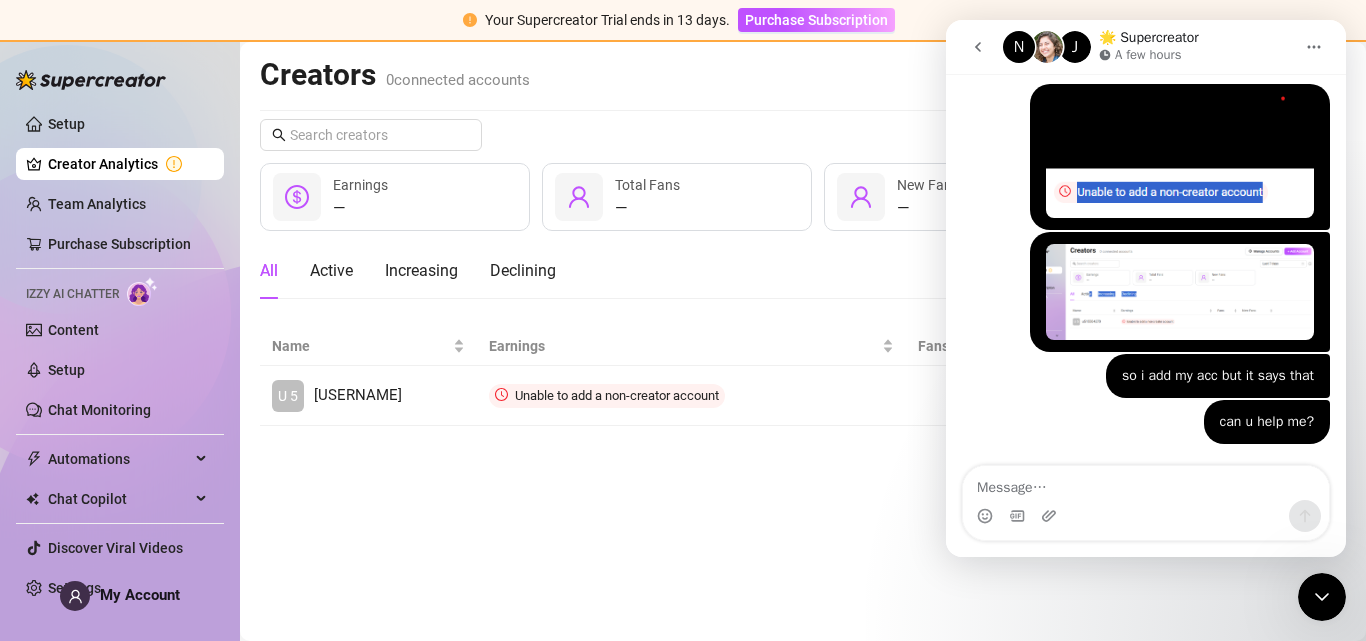 click on "[NAME] • Just now" at bounding box center (1146, 293) 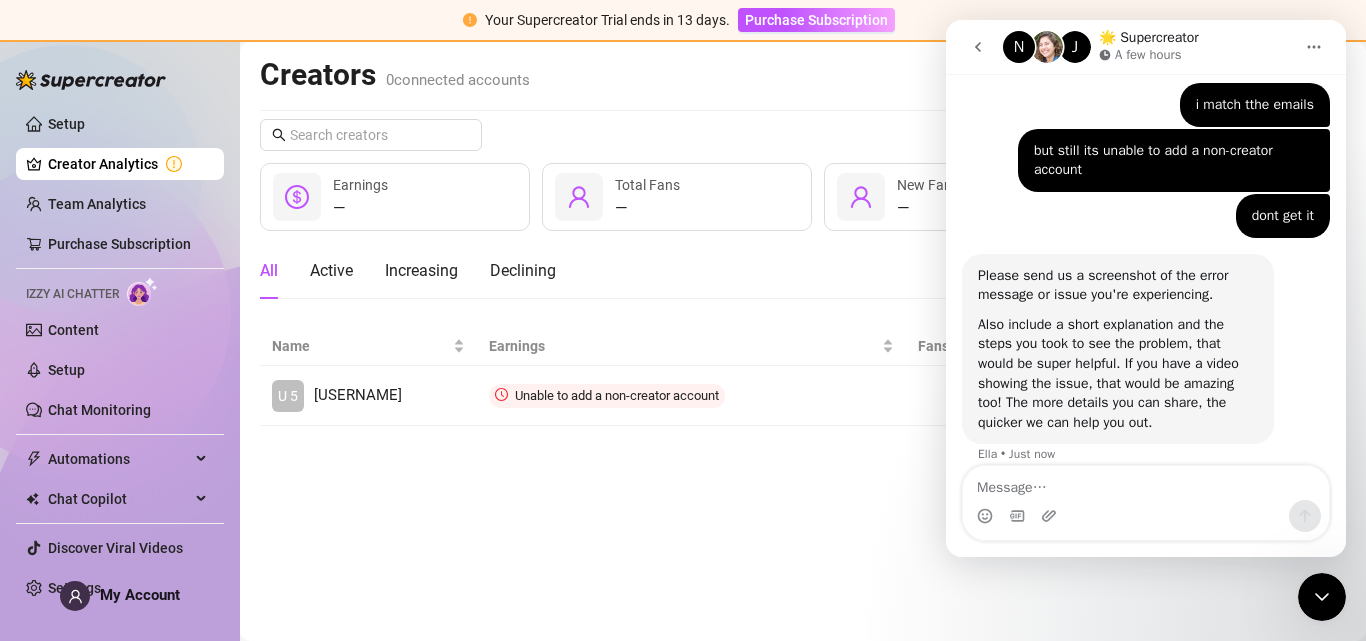 scroll, scrollTop: 1295, scrollLeft: 0, axis: vertical 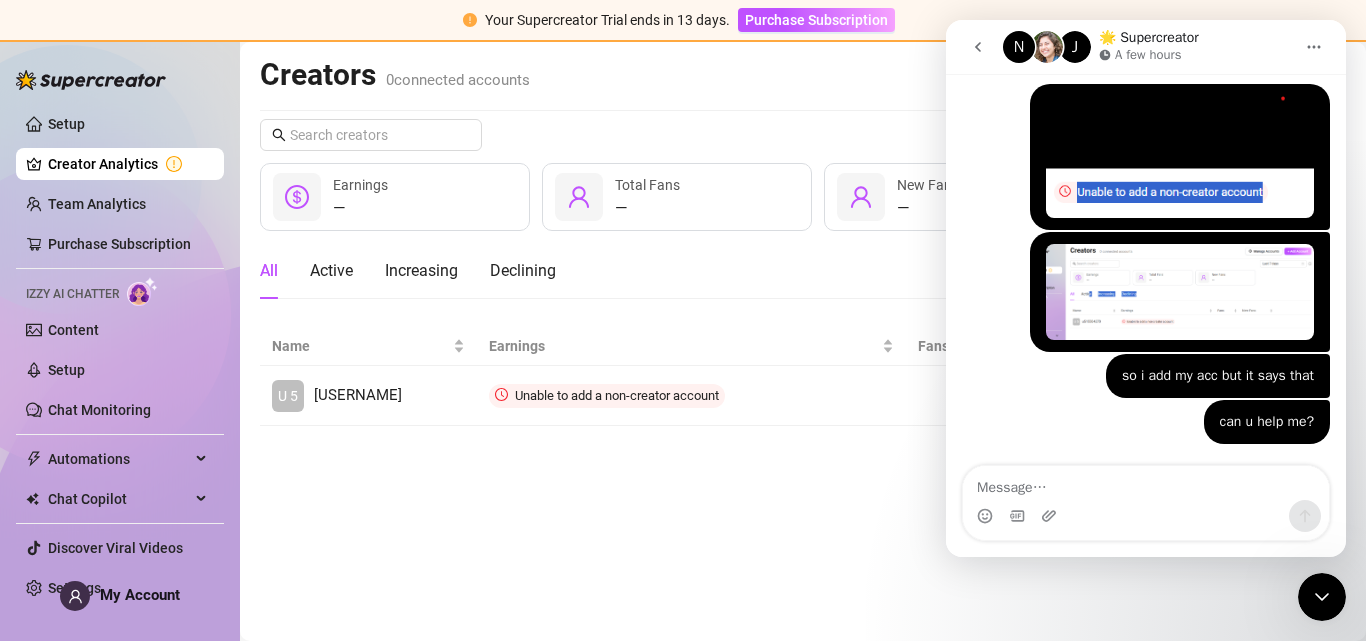 click at bounding box center [1180, 292] 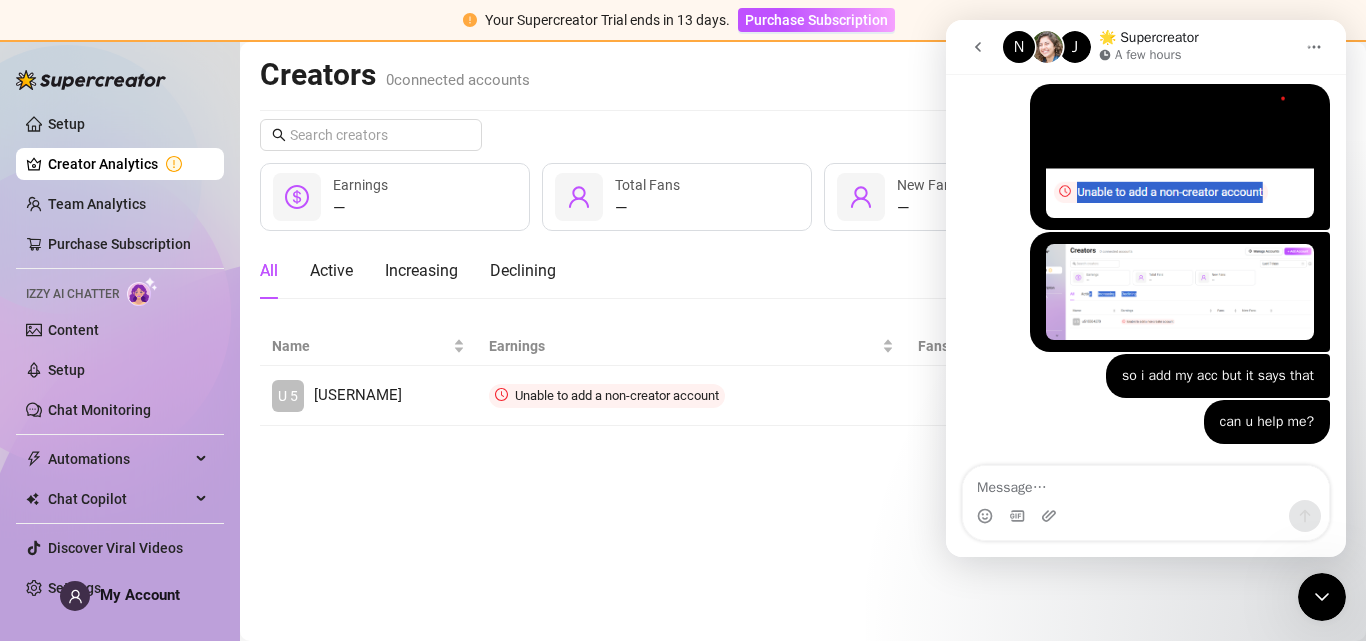 scroll, scrollTop: 0, scrollLeft: 0, axis: both 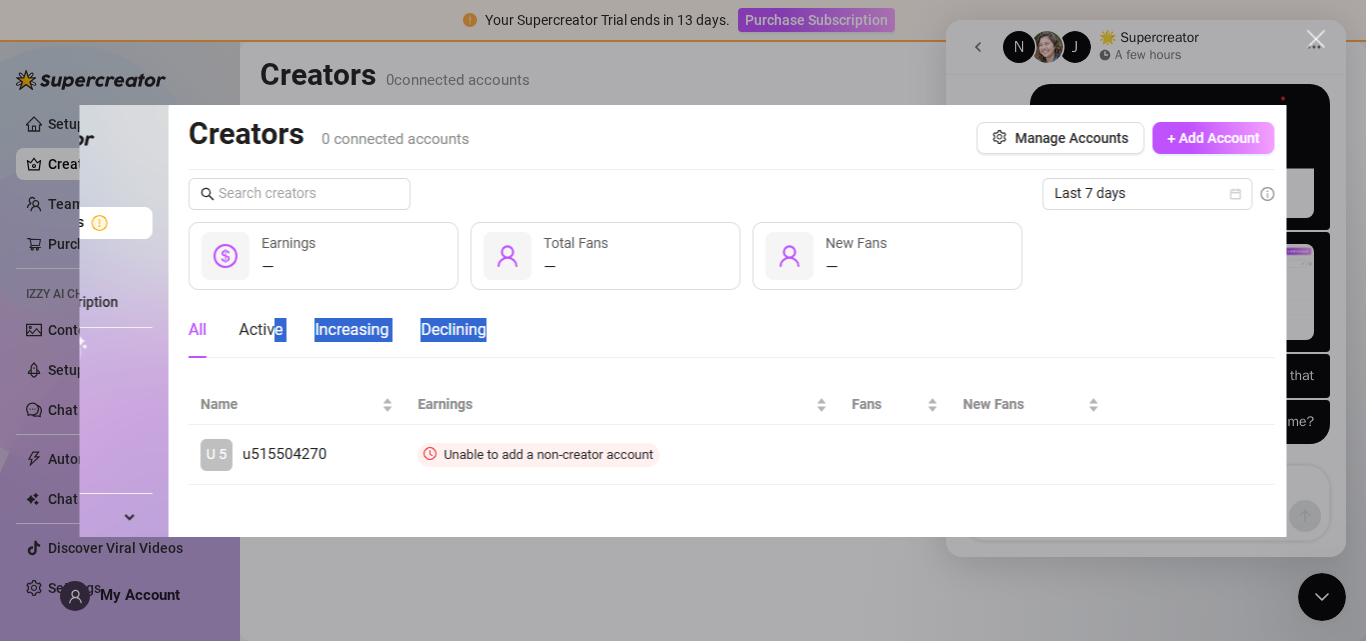 click at bounding box center [683, 320] 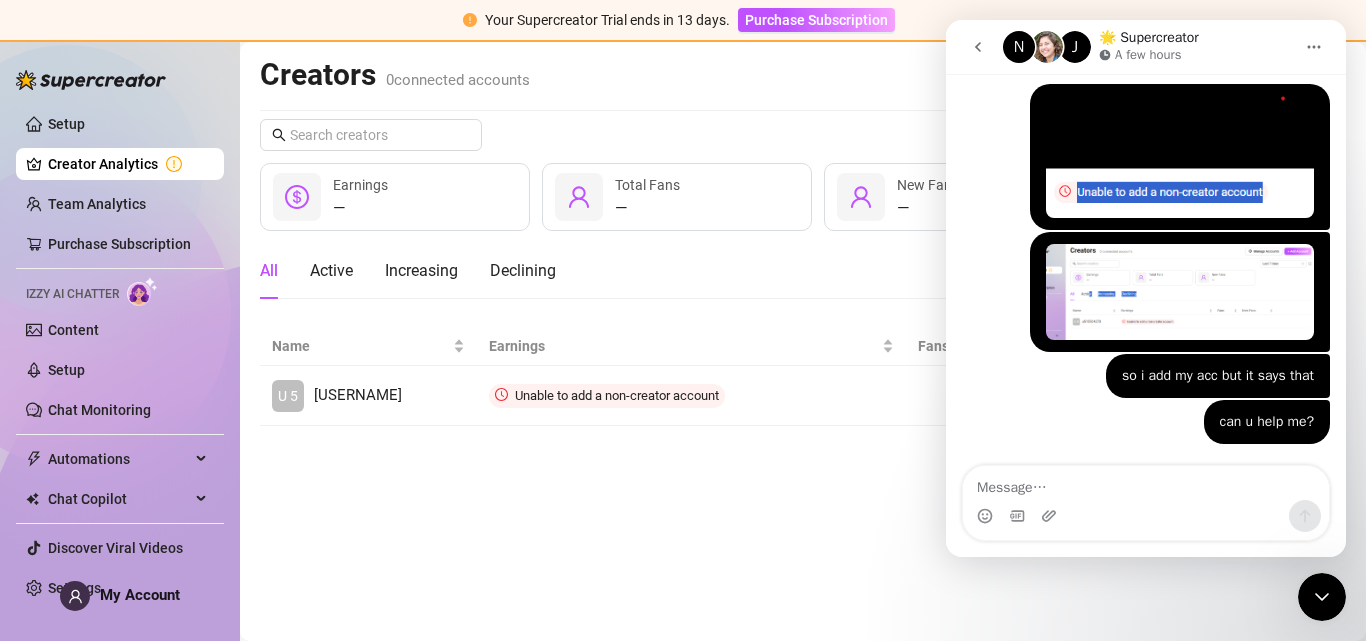 click on "Creators 0 connected accounts Manage Accounts + Add Account Last 7 days — Earnings — Total Fans — New Fans All Active Increasing Declining Name Earnings Fans New Fans U 5 [USERNAME] Unable to add a non-creator account Connect" at bounding box center [803, 341] 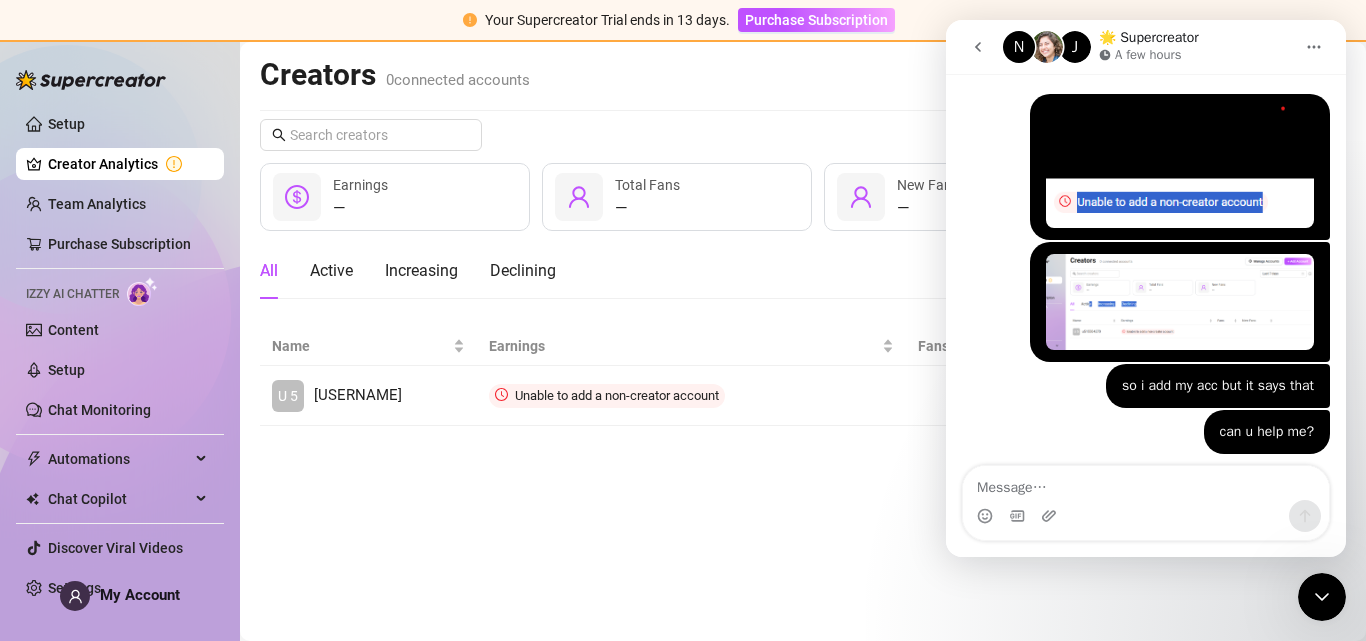 scroll, scrollTop: 1295, scrollLeft: 0, axis: vertical 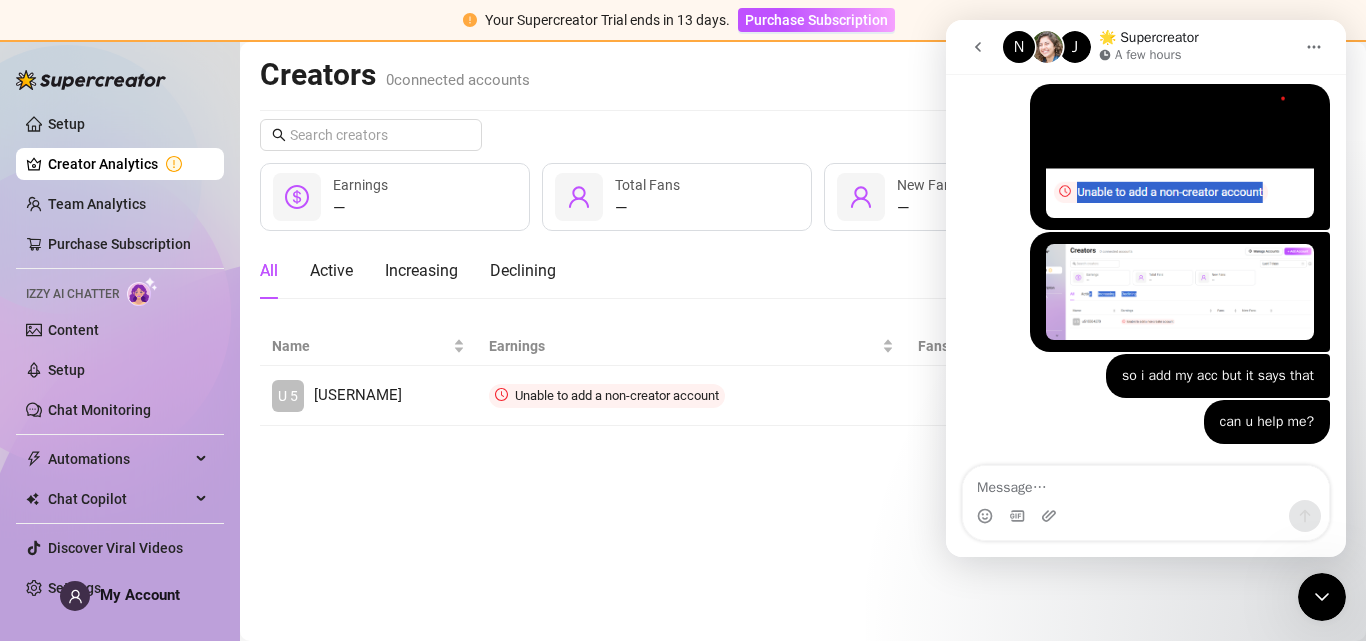 click at bounding box center [1180, 292] 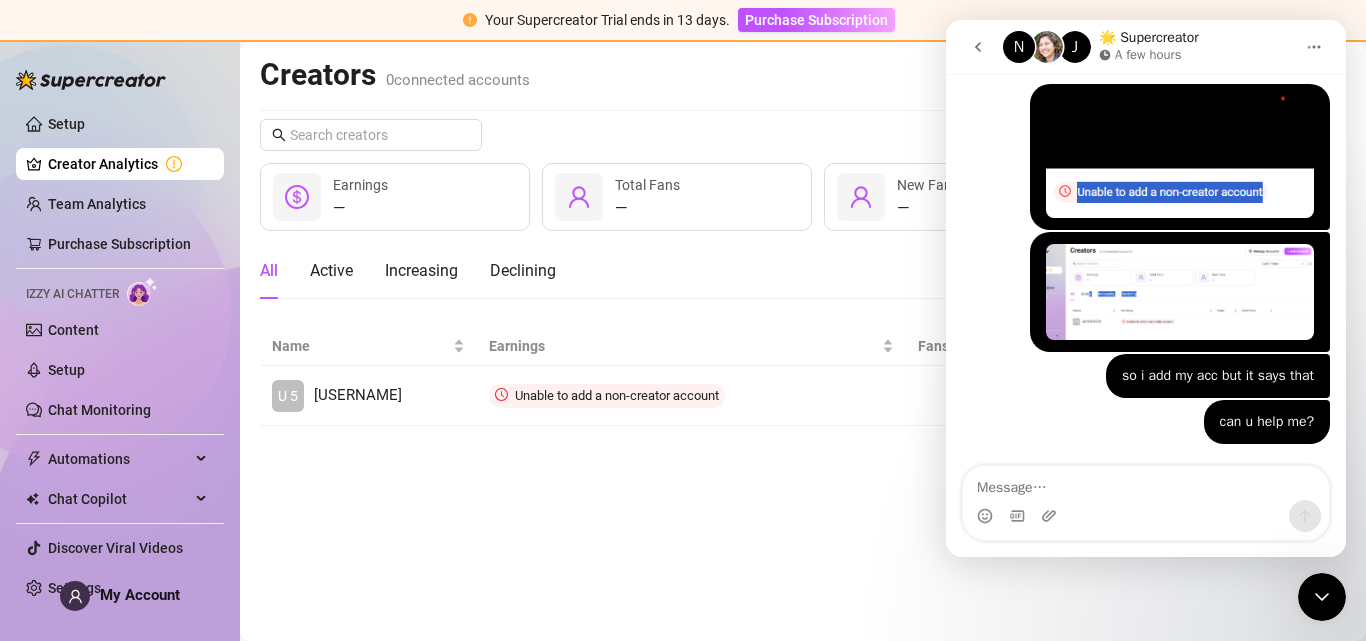 scroll, scrollTop: 0, scrollLeft: 0, axis: both 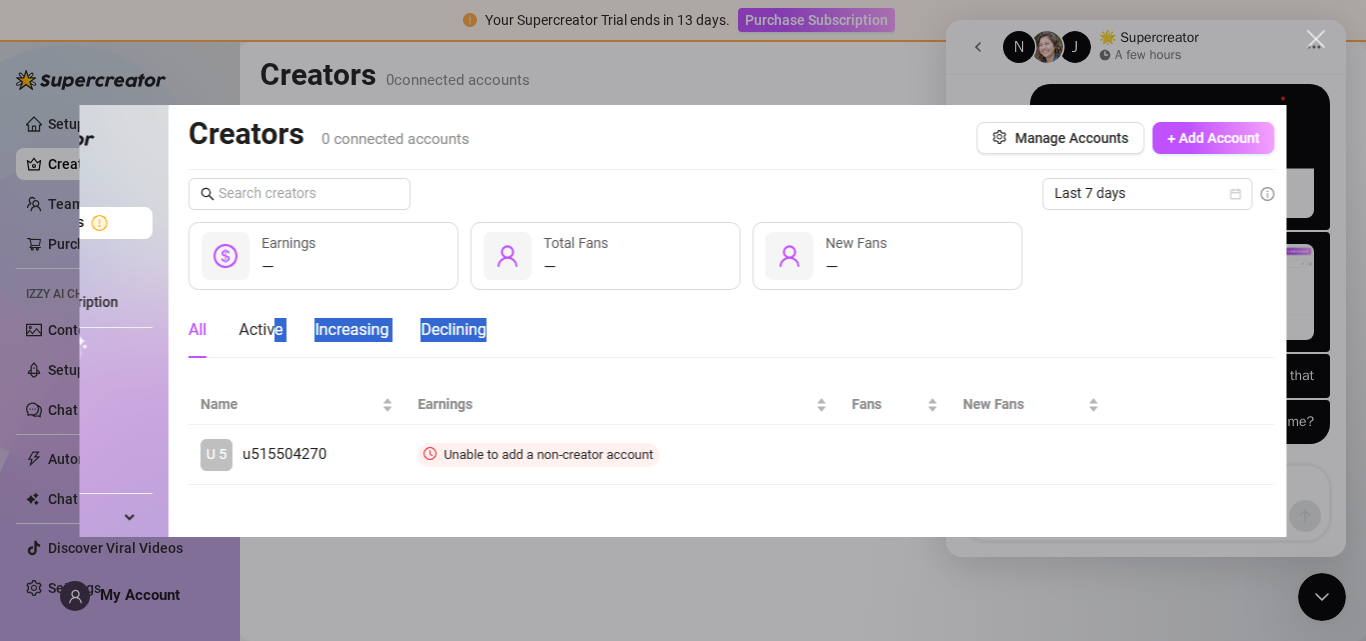 click at bounding box center (683, 320) 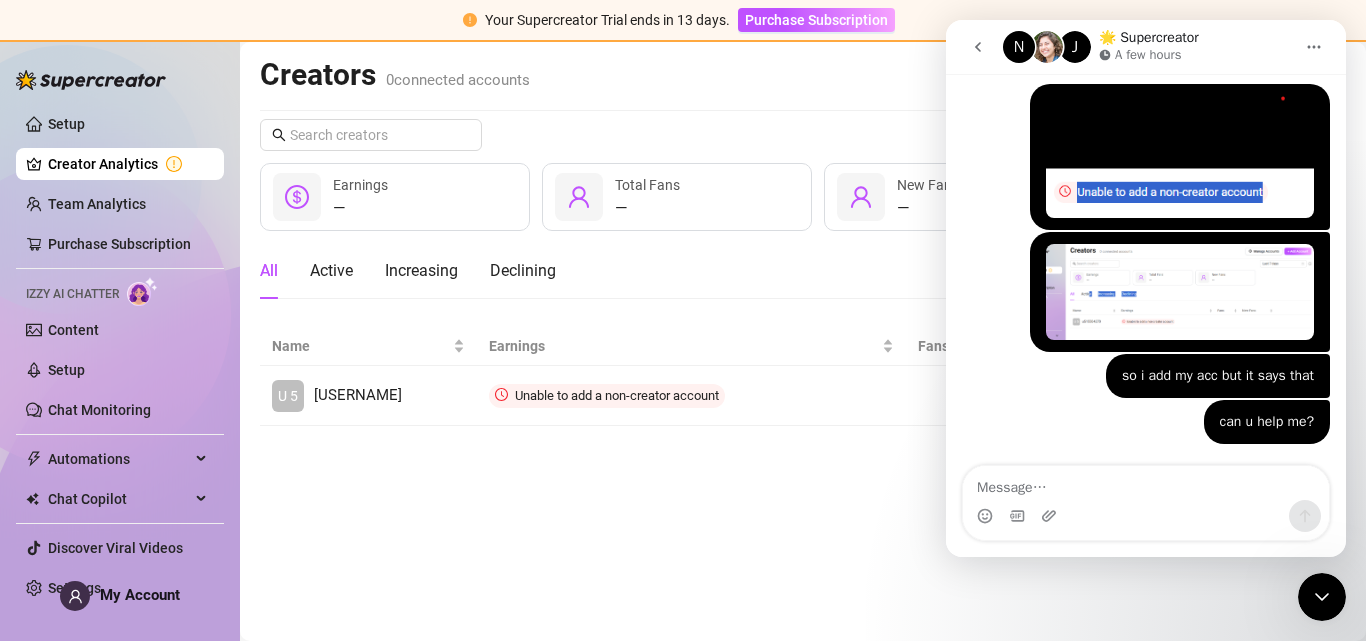 click on "so i add my acc but it says that [NAME] • Just now" at bounding box center (1218, 376) 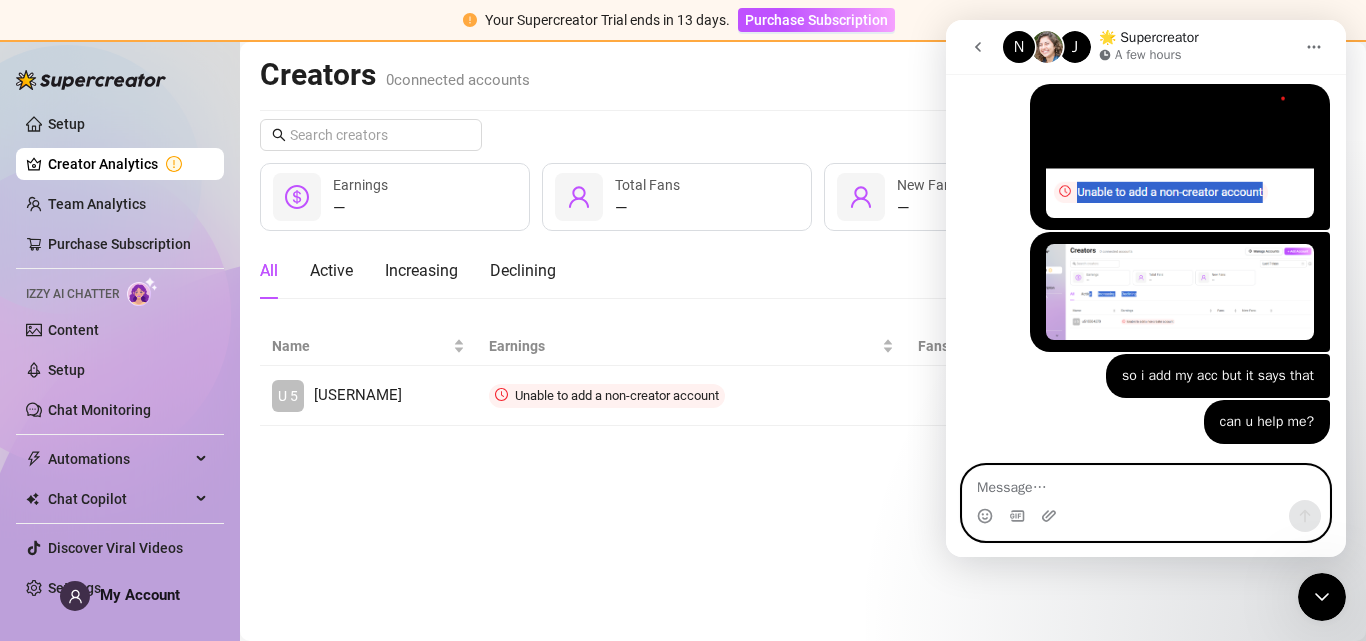 click at bounding box center (1146, 483) 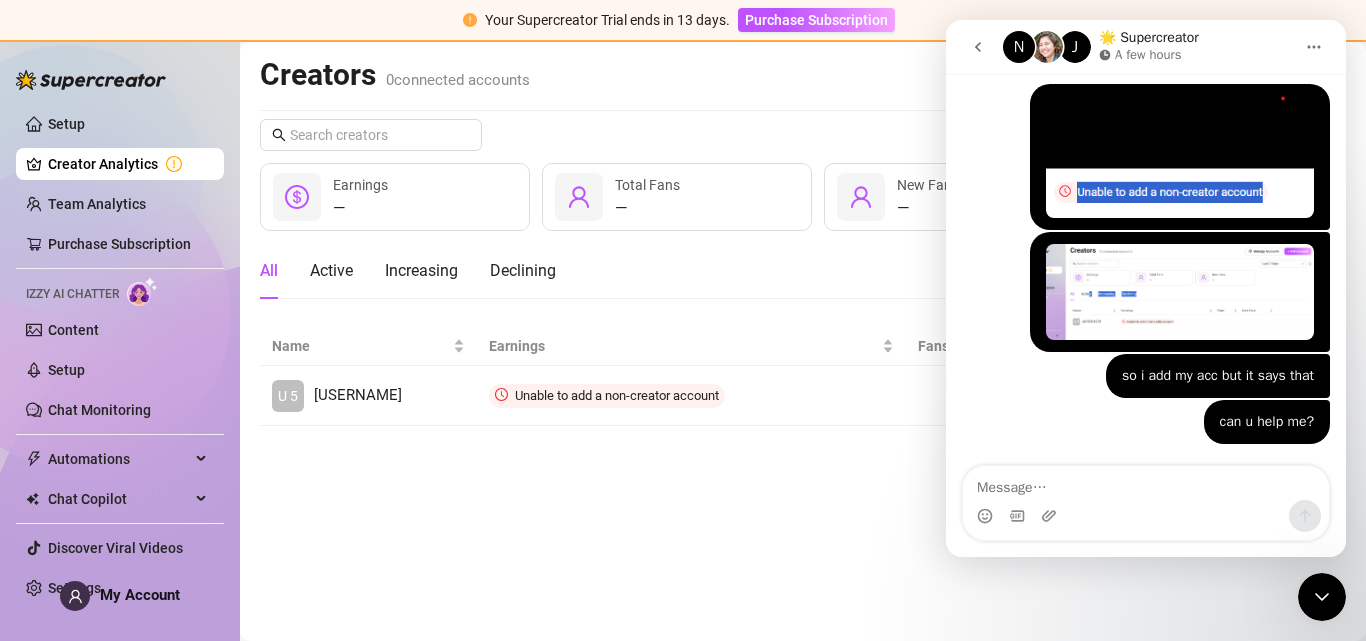click on "can u help me? [NAME] • Just now" at bounding box center [1146, 434] 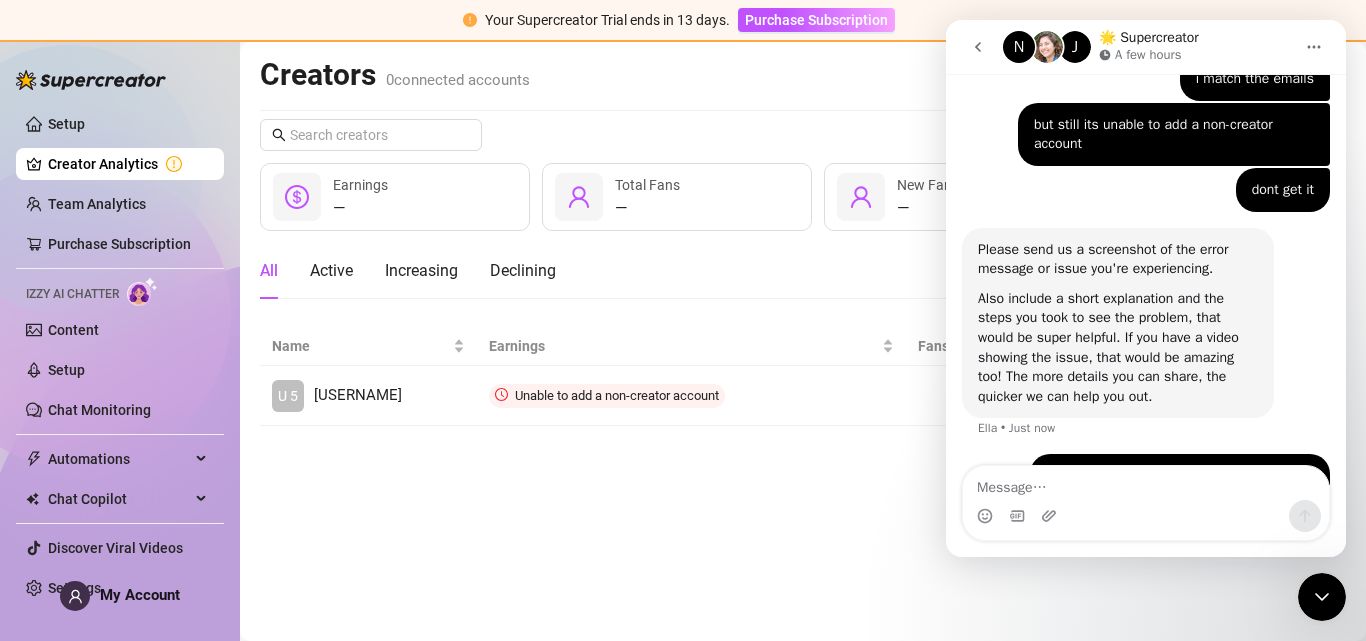 scroll, scrollTop: 1295, scrollLeft: 0, axis: vertical 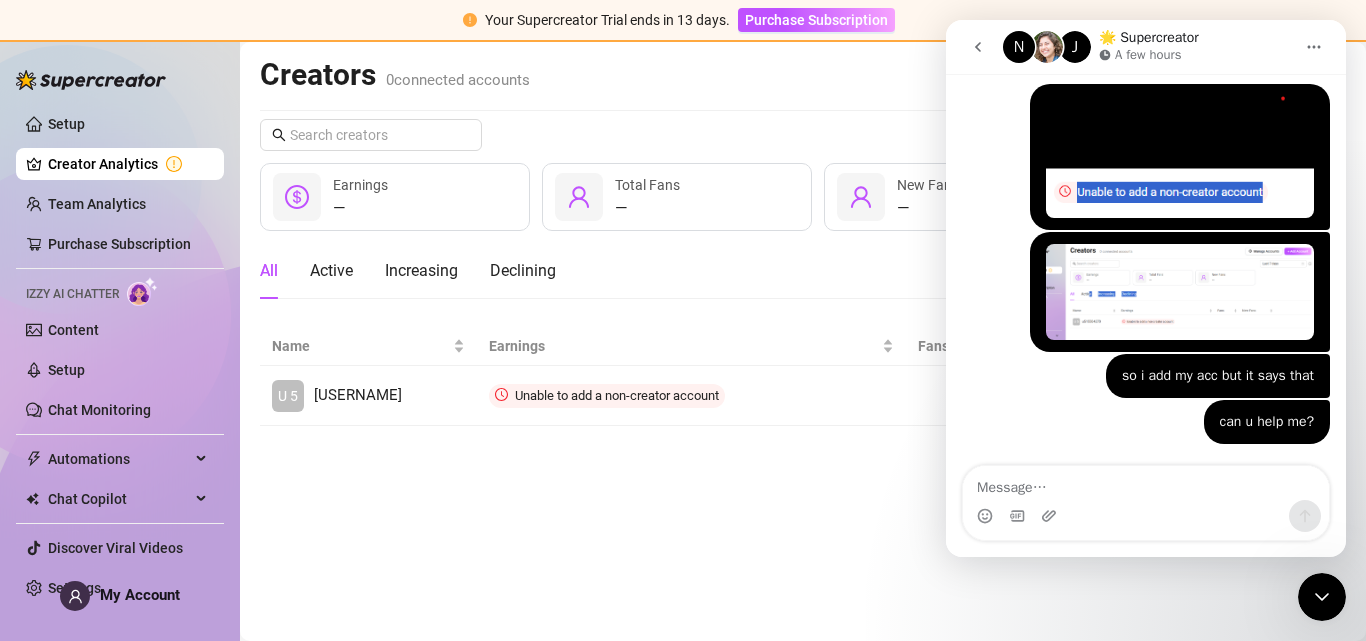 drag, startPoint x: 1343, startPoint y: 413, endPoint x: 2295, endPoint y: 568, distance: 964.53564 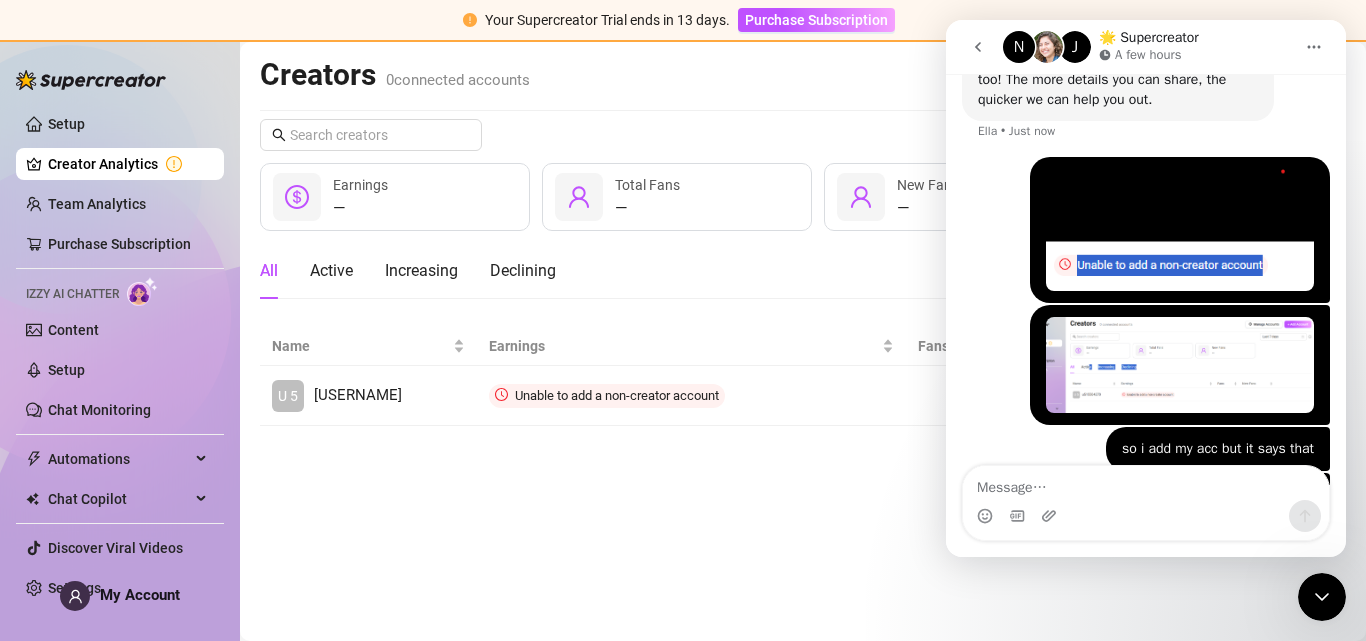 scroll, scrollTop: 1295, scrollLeft: 0, axis: vertical 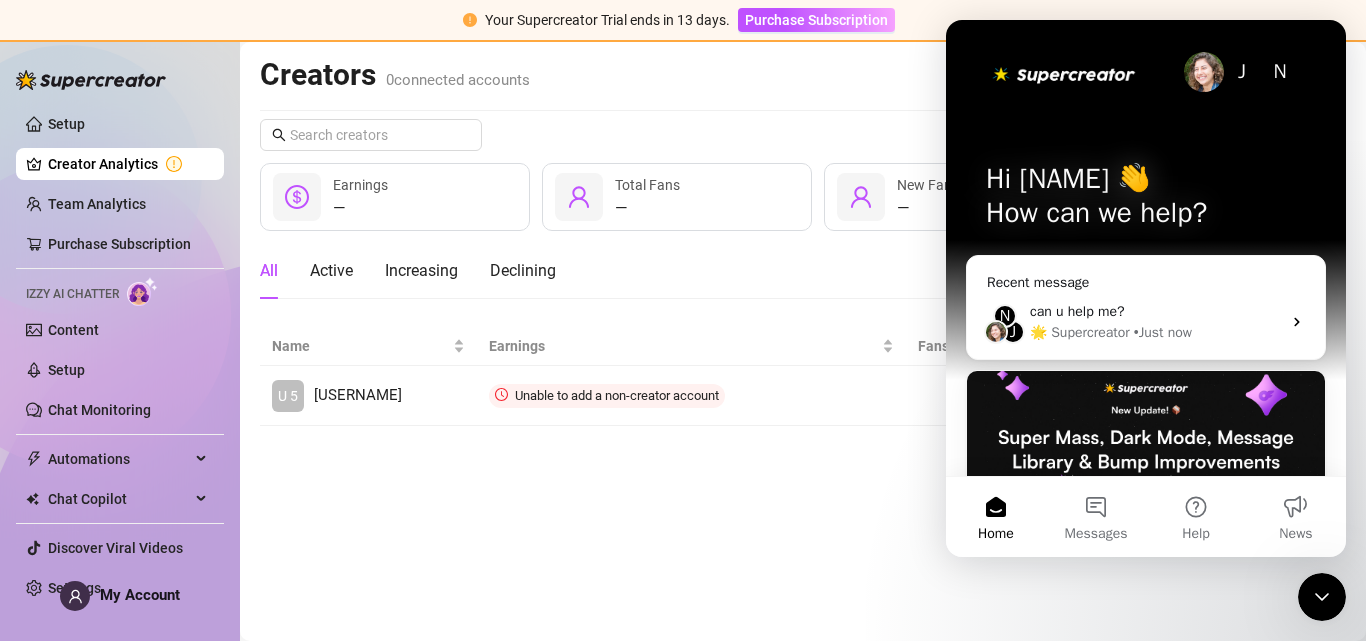 drag, startPoint x: 2165, startPoint y: 1043, endPoint x: 1313, endPoint y: 585, distance: 967.2993 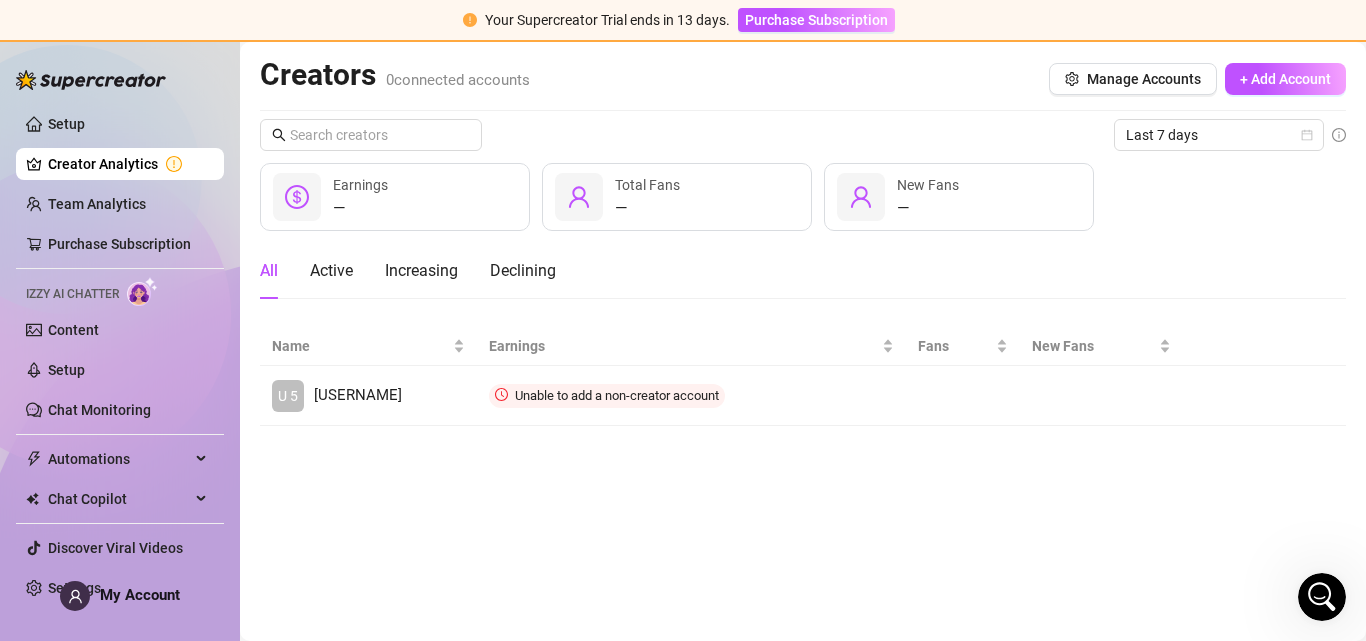 click at bounding box center [1322, 597] 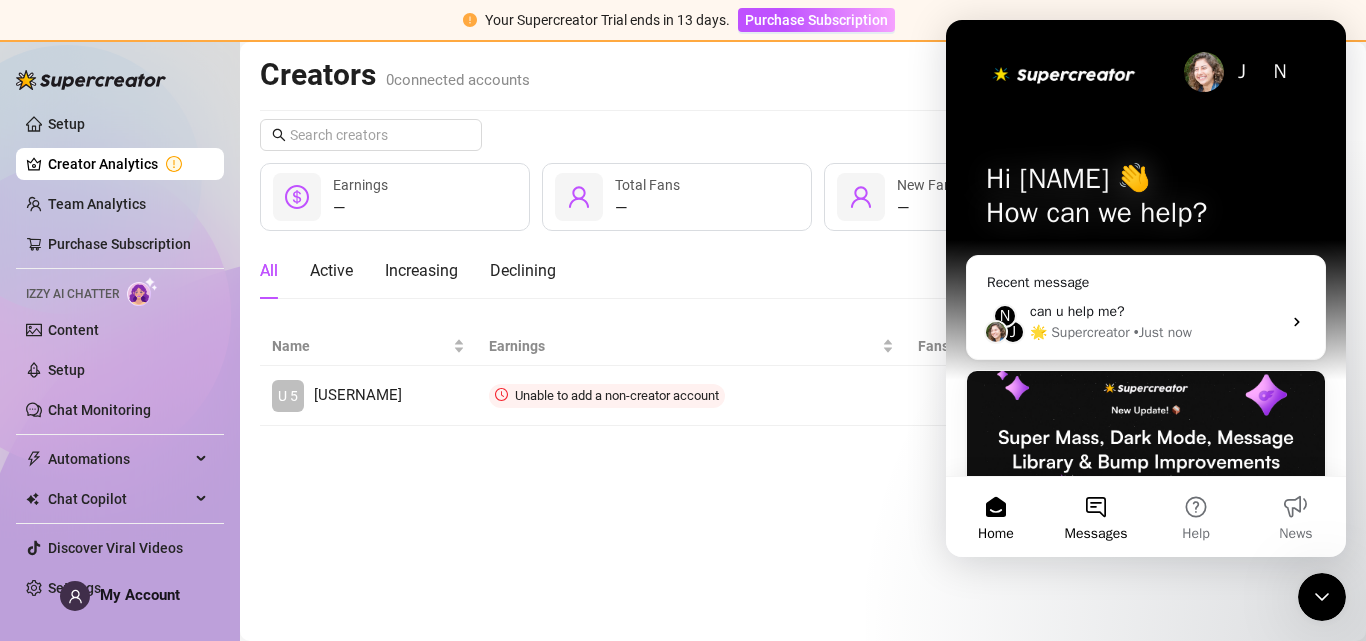 click on "Messages" at bounding box center [1096, 517] 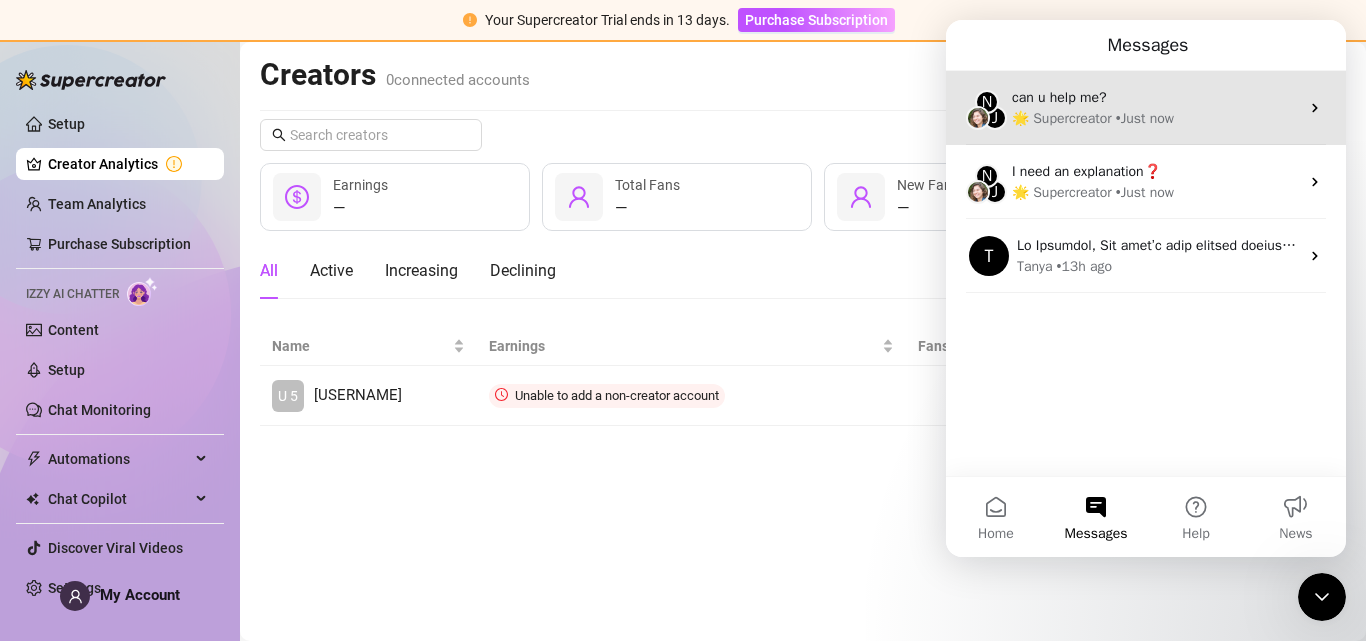 click on "can u help me?" at bounding box center [1155, 97] 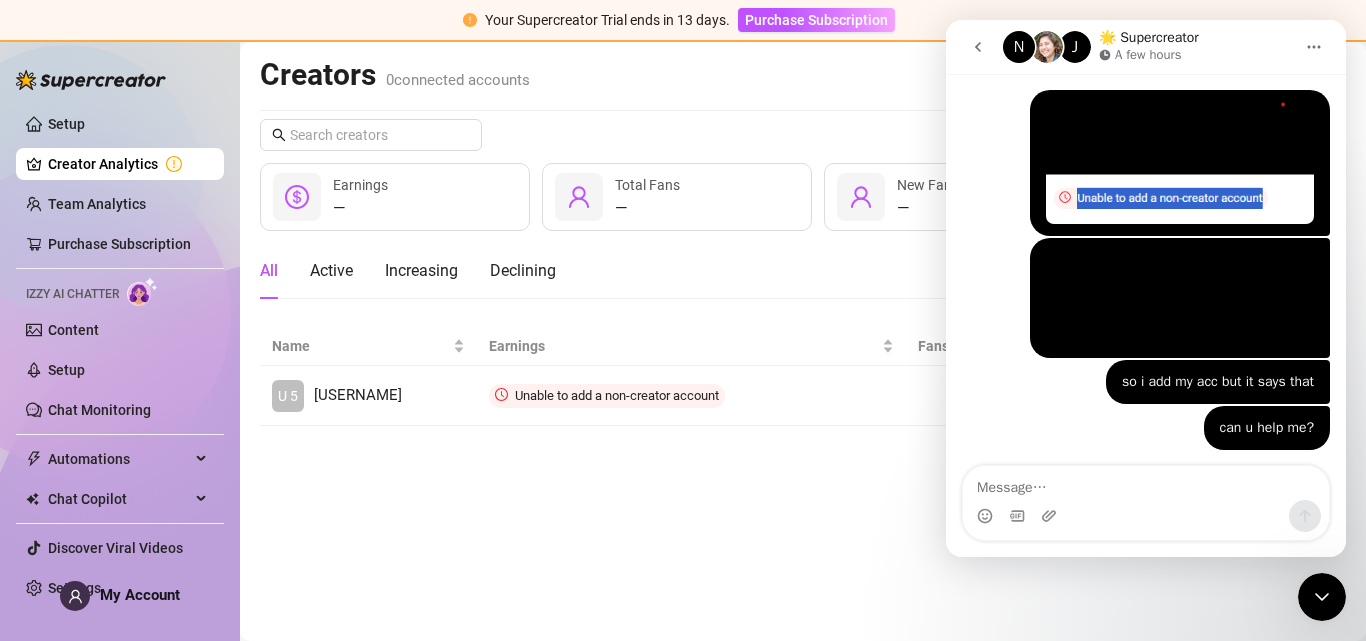 scroll, scrollTop: 1295, scrollLeft: 0, axis: vertical 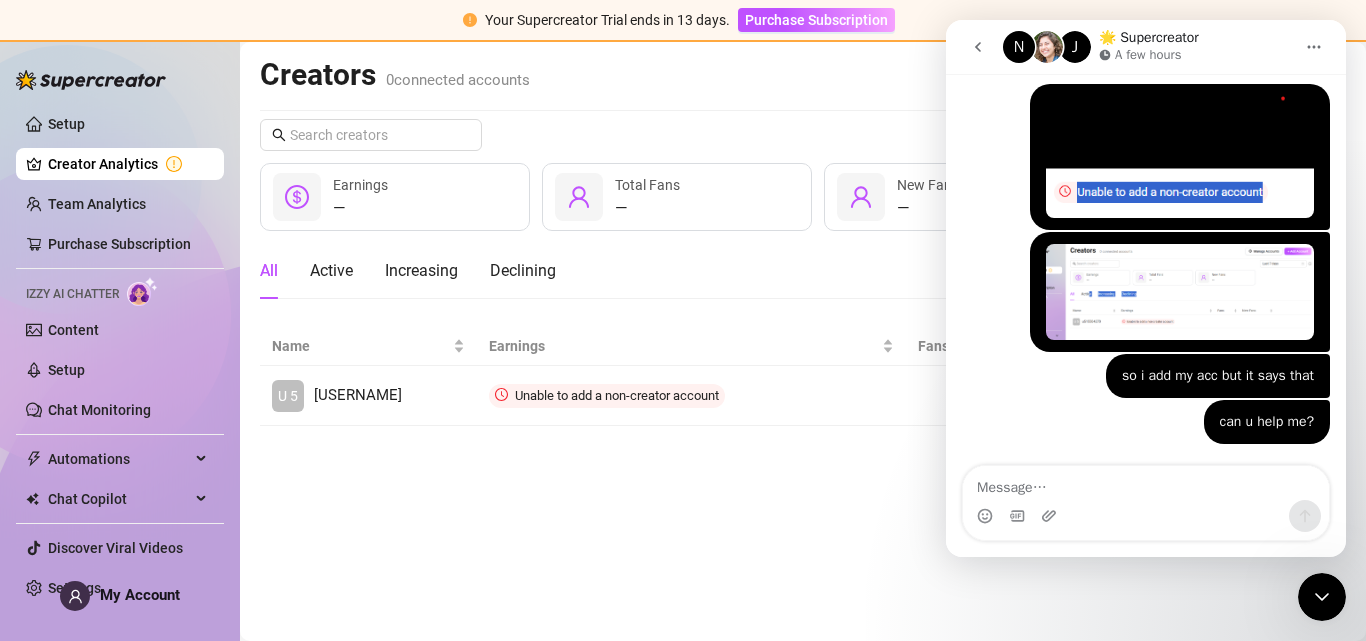 drag, startPoint x: 1245, startPoint y: 420, endPoint x: 1295, endPoint y: 416, distance: 50.159744 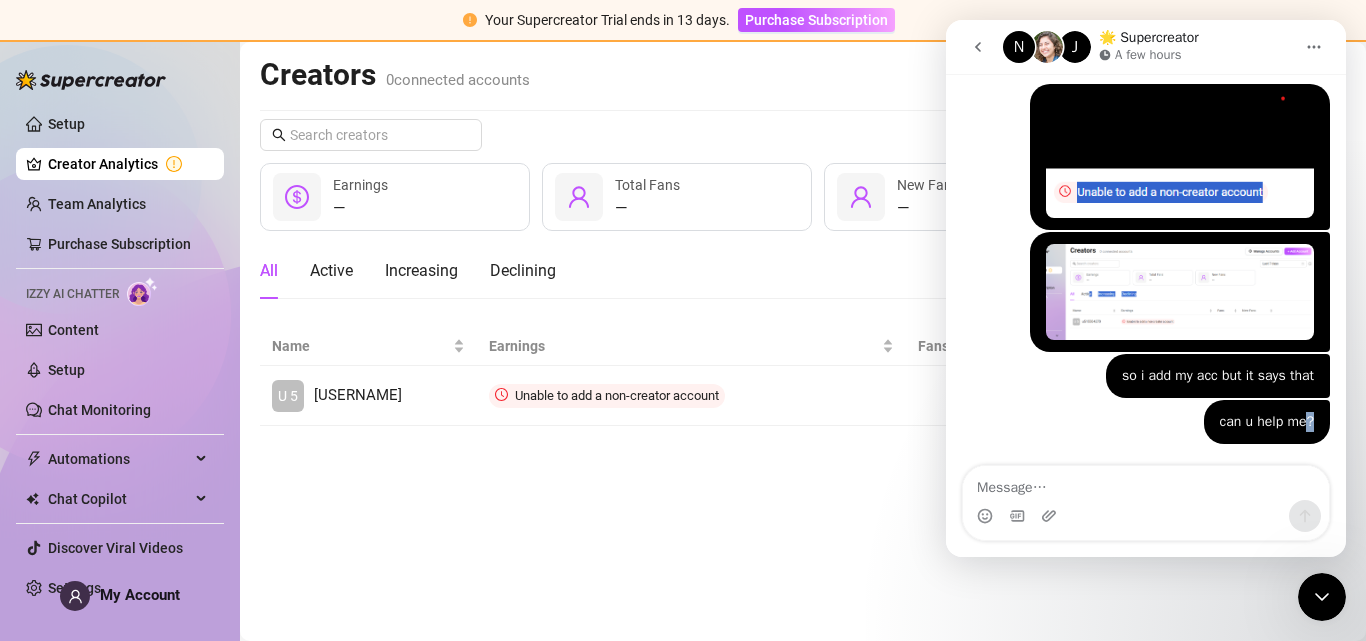 click on "can u help me?" at bounding box center [1267, 422] 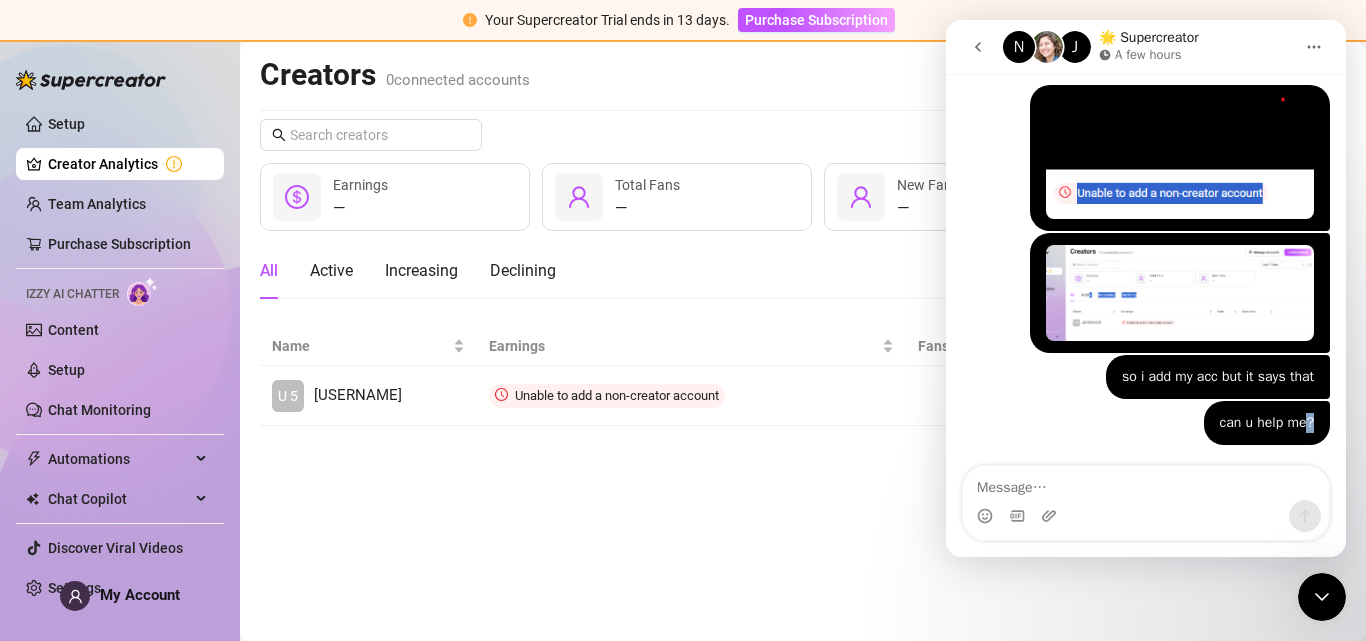 scroll, scrollTop: 1295, scrollLeft: 0, axis: vertical 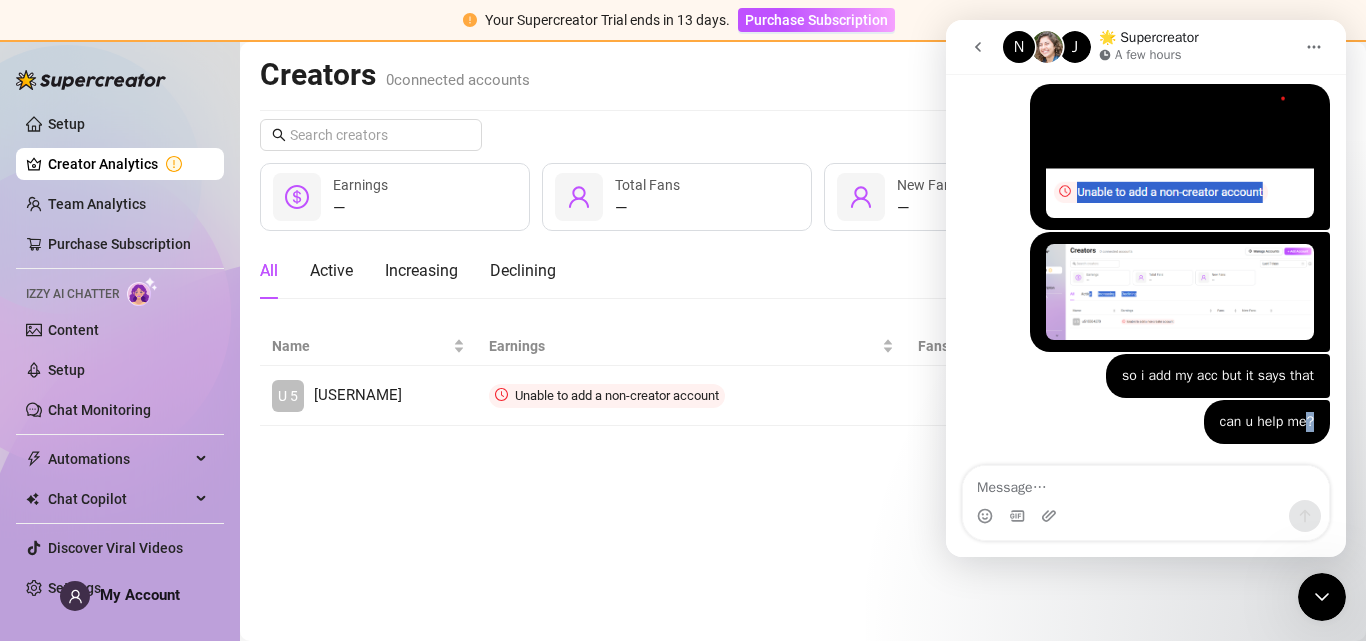 drag, startPoint x: 1339, startPoint y: 402, endPoint x: 979, endPoint y: 43, distance: 508.41028 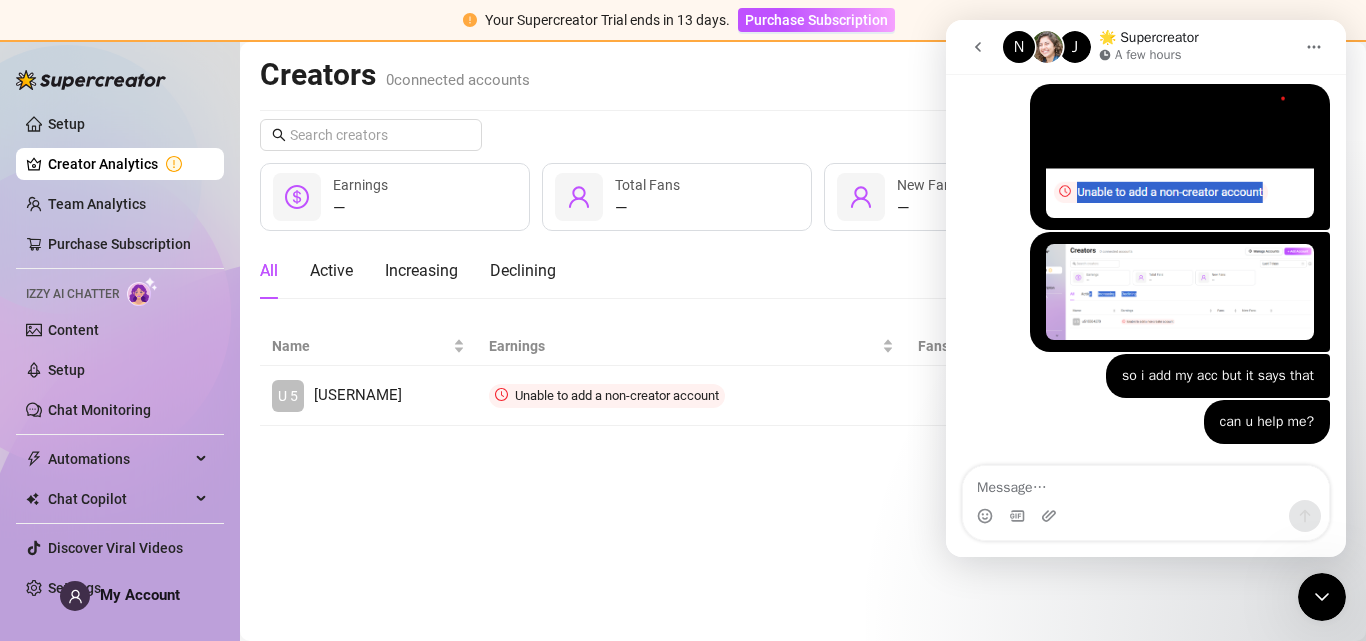 click on "can u help me? [NAME] • Just now" at bounding box center [1146, 434] 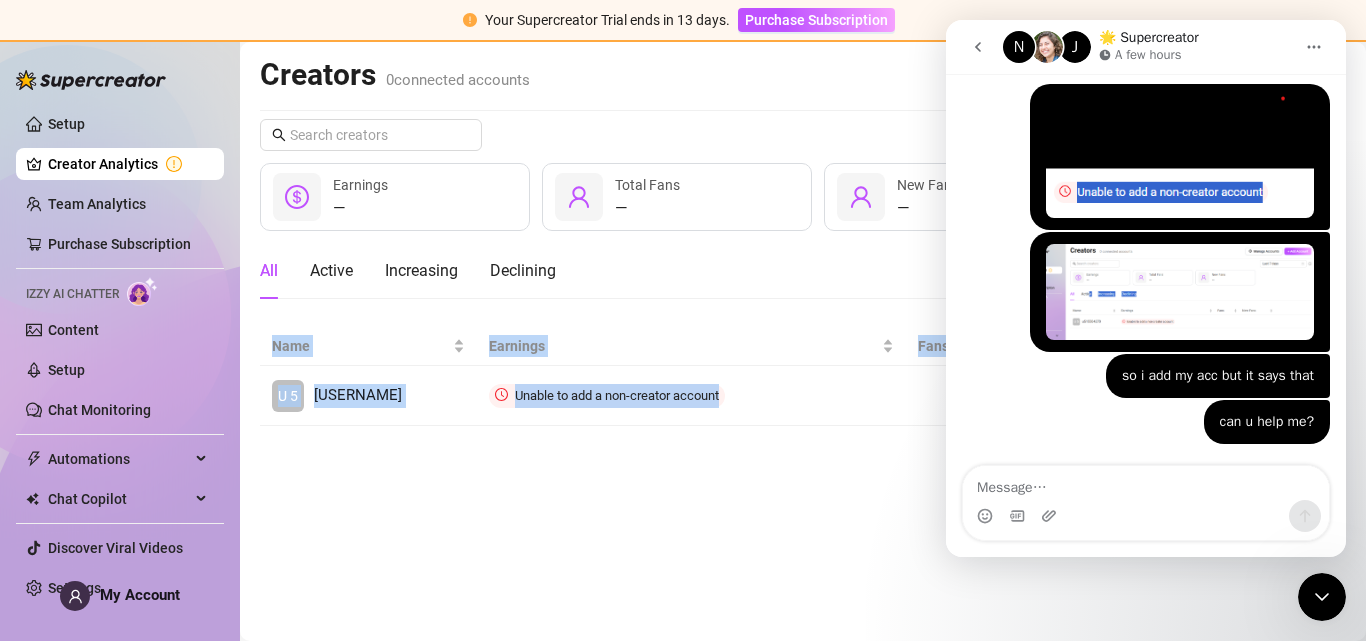click on "Creators 0 connected accounts Manage Accounts + Add Account Last 7 days — Earnings — Total Fans — New Fans All Active Increasing Declining Name Earnings Fans New Fans U 5 [USERNAME] Unable to add a non-creator account Connect" at bounding box center (803, 341) 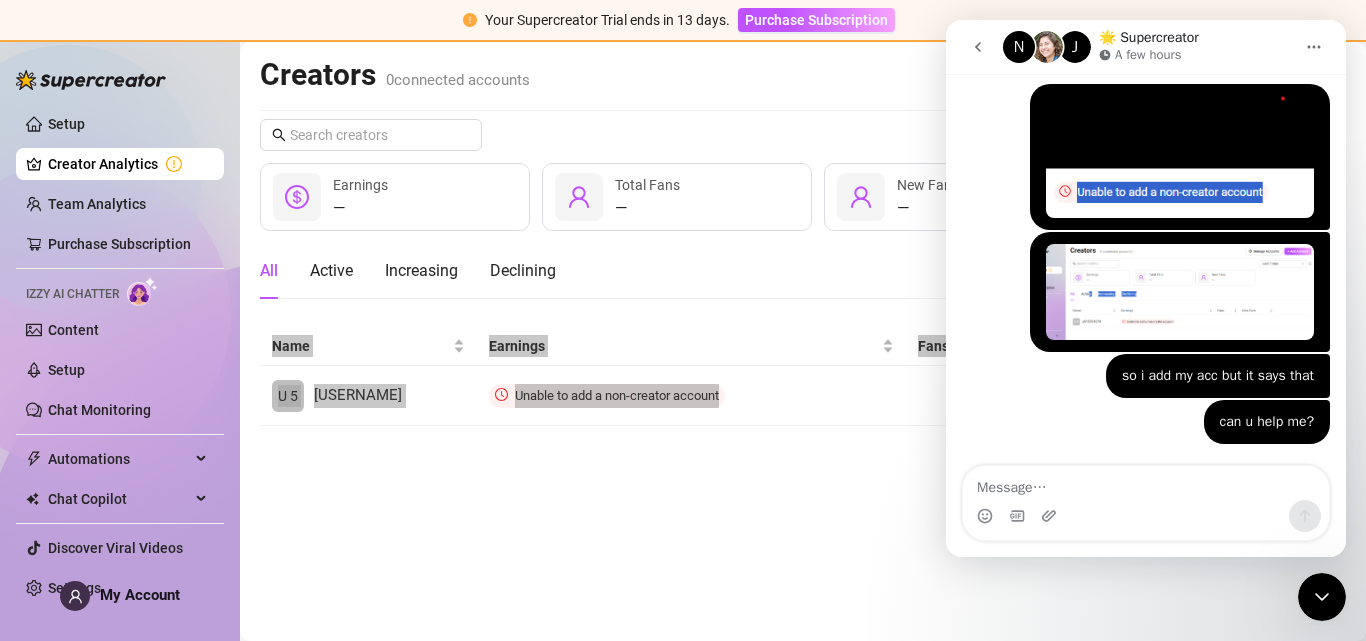 click at bounding box center (978, 47) 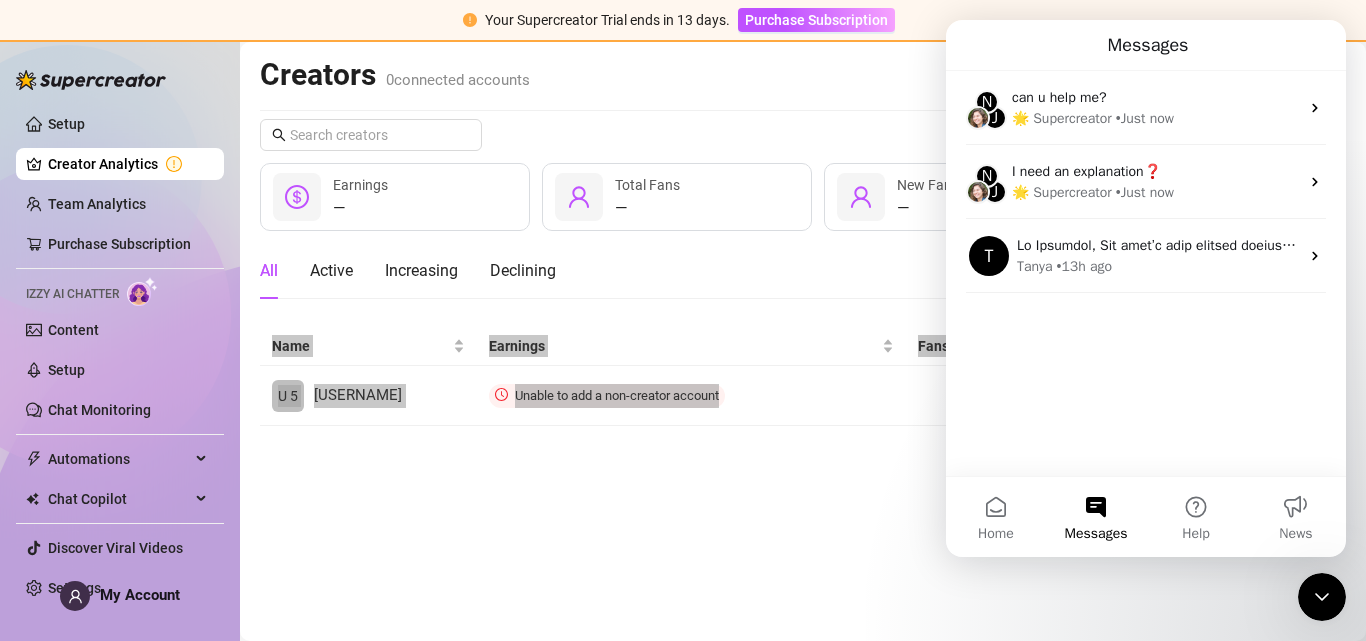 scroll, scrollTop: 0, scrollLeft: 0, axis: both 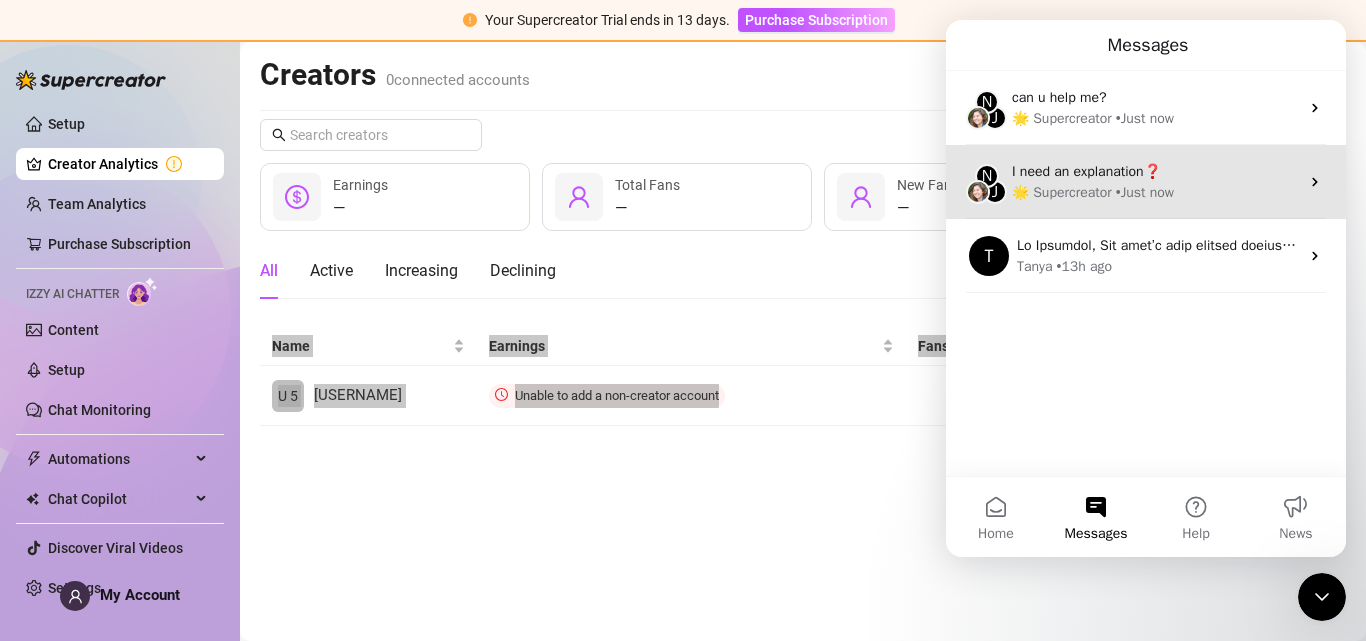 click on "N J I need an explanation❓ 🌟 Supercreator • Just now" at bounding box center (1146, 182) 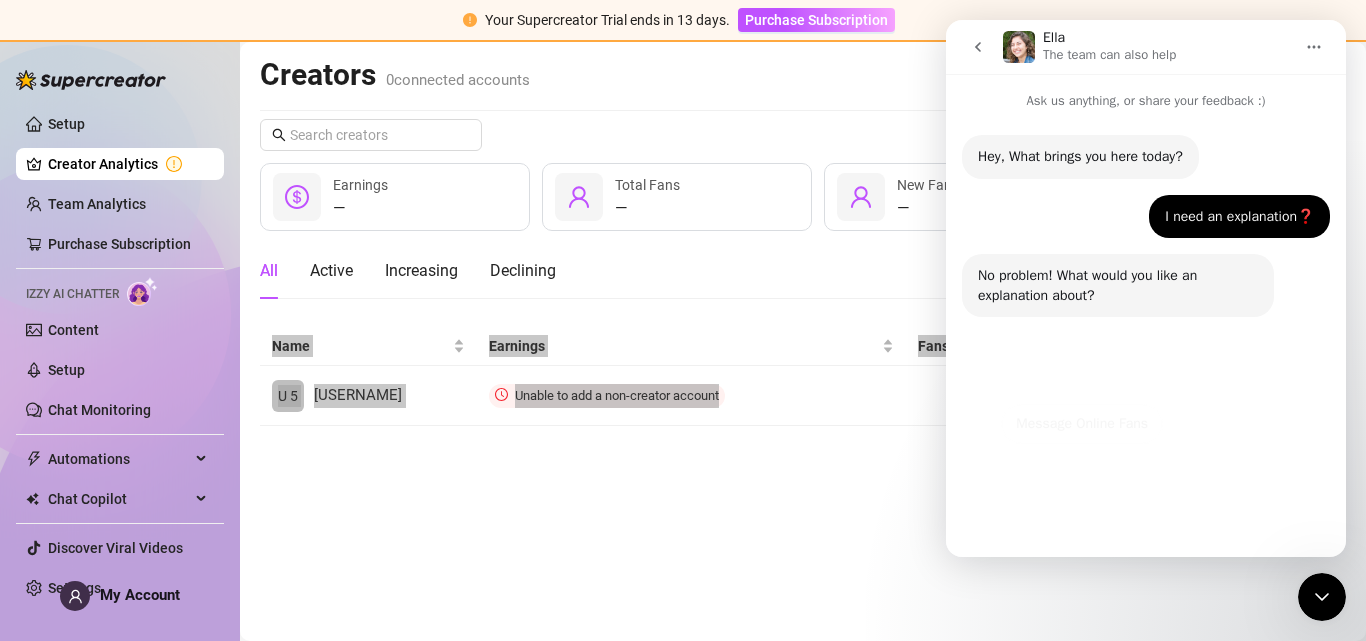 scroll, scrollTop: 170, scrollLeft: 0, axis: vertical 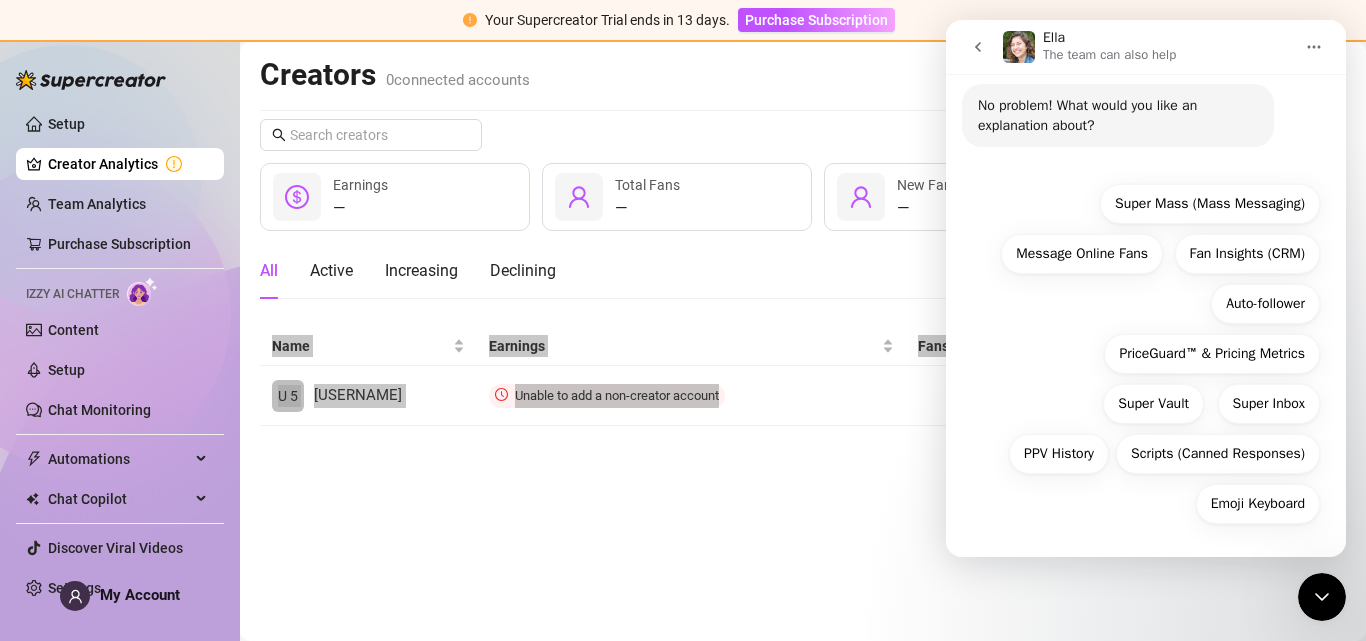click 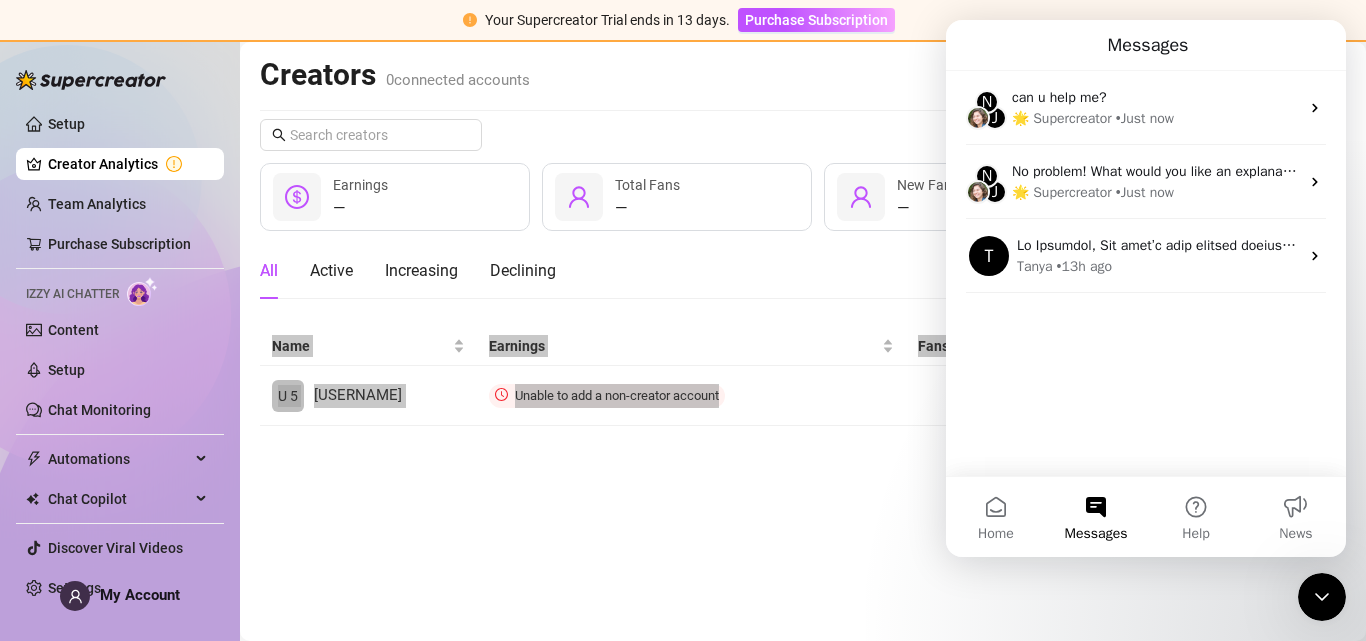 scroll, scrollTop: 0, scrollLeft: 0, axis: both 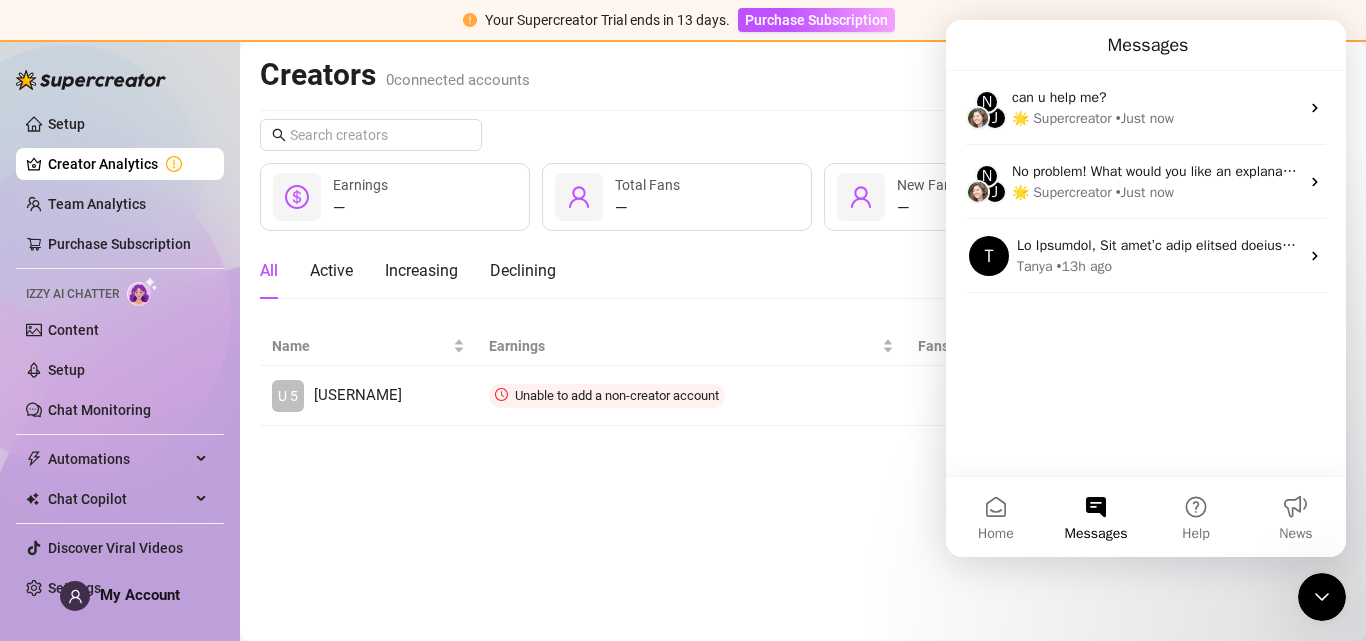 click on "Creators 0 connected accounts Manage Accounts + Add Account Last 7 days — Earnings — Total Fans — New Fans All Active Increasing Declining Name Earnings Fans New Fans U 5 [USERNAME] Unable to add a non-creator account Connect" at bounding box center (803, 241) 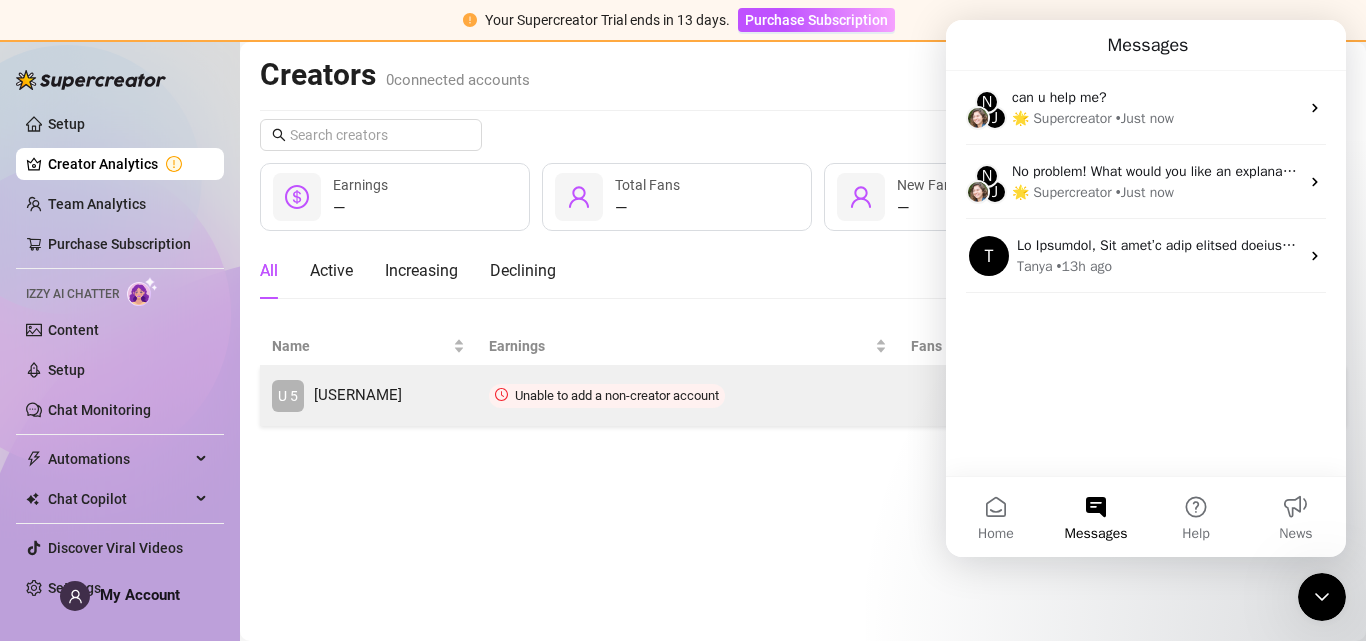 click on "Unable to add a non-creator account" at bounding box center [688, 396] 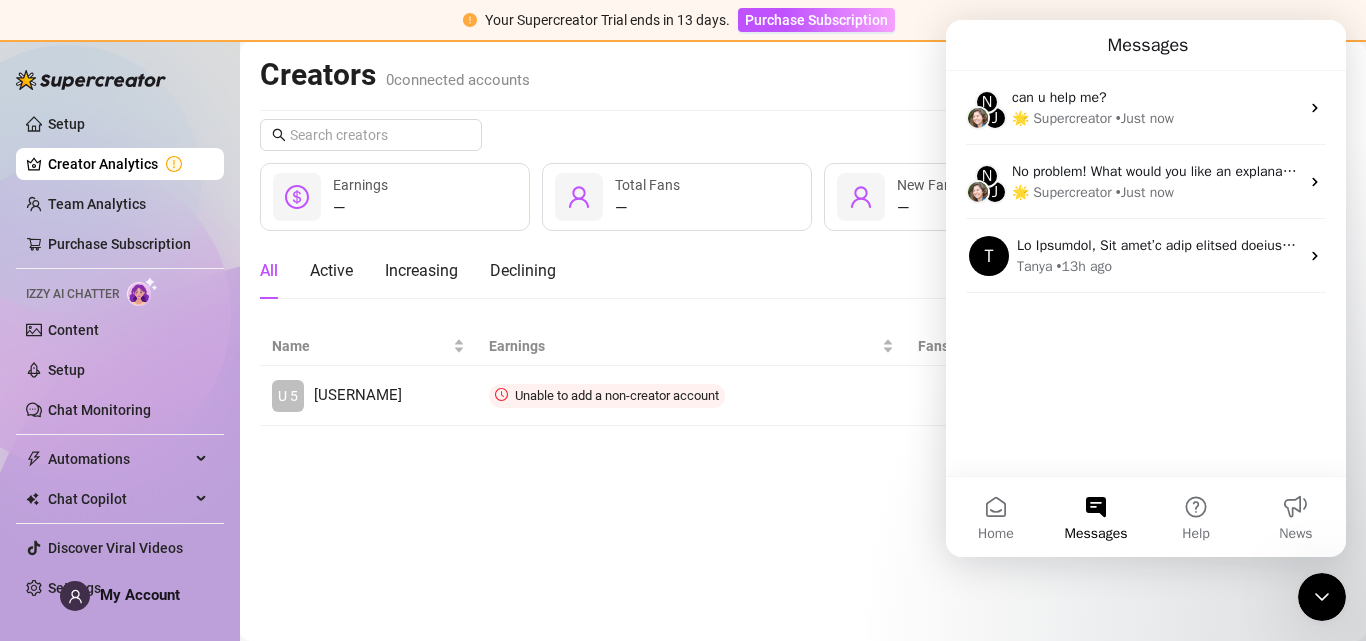 click on "Creators 0 connected accounts Manage Accounts + Add Account Last 7 days — Earnings — Total Fans — New Fans All Active Increasing Declining Name Earnings Fans New Fans U 5 [USERNAME] Unable to add a non-creator account Connect" at bounding box center (803, 341) 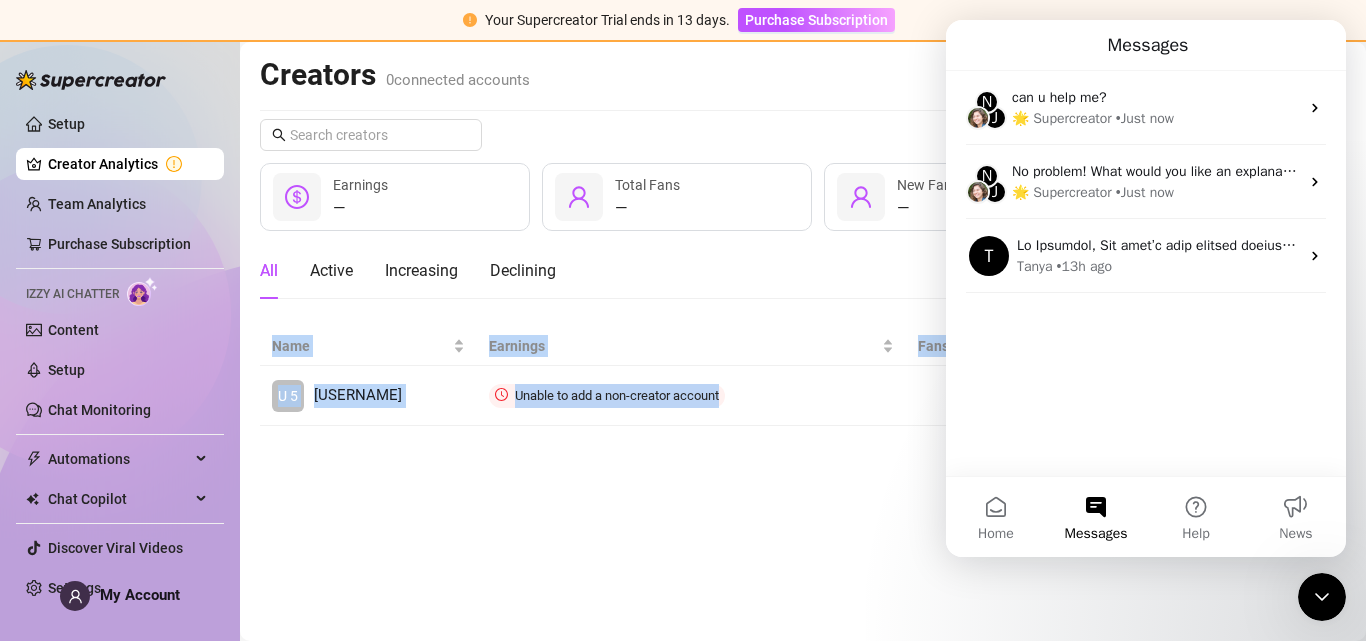 click on "Creators 0 connected accounts Manage Accounts + Add Account Last 7 days — Earnings — Total Fans — New Fans All Active Increasing Declining Name Earnings Fans New Fans U 5 [USERNAME] Unable to add a non-creator account Connect" at bounding box center (803, 341) 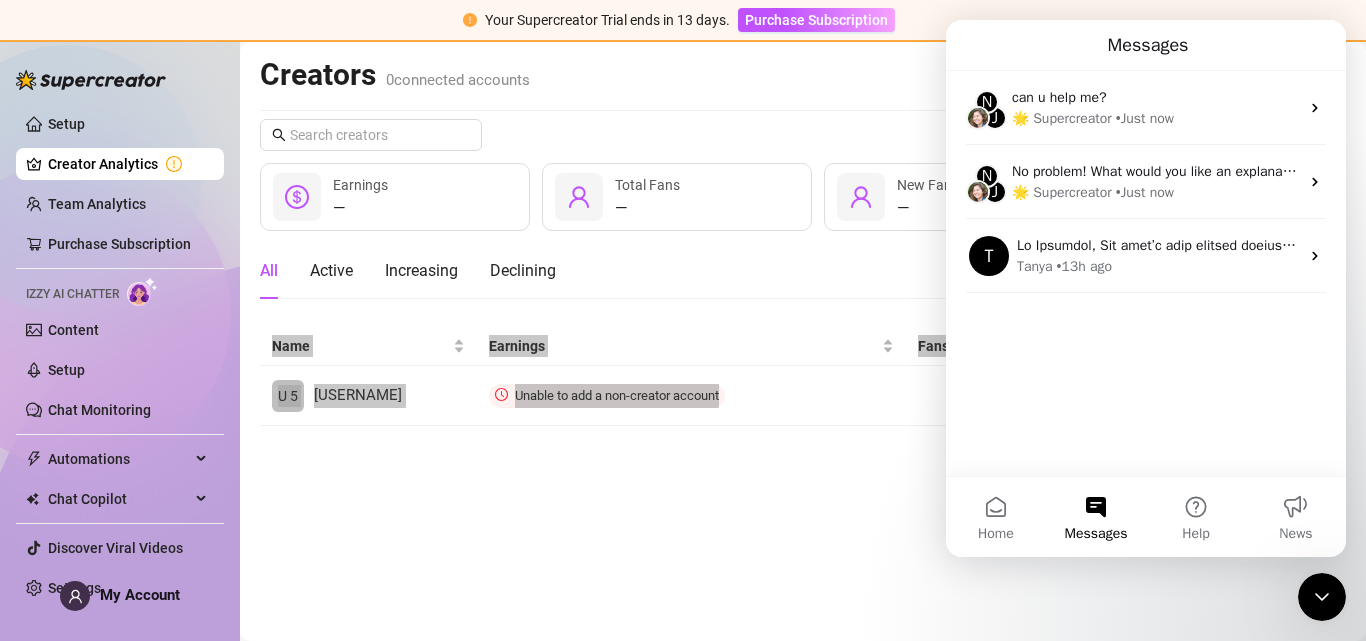 drag, startPoint x: 1015, startPoint y: 557, endPoint x: 1961, endPoint y: 577, distance: 946.21136 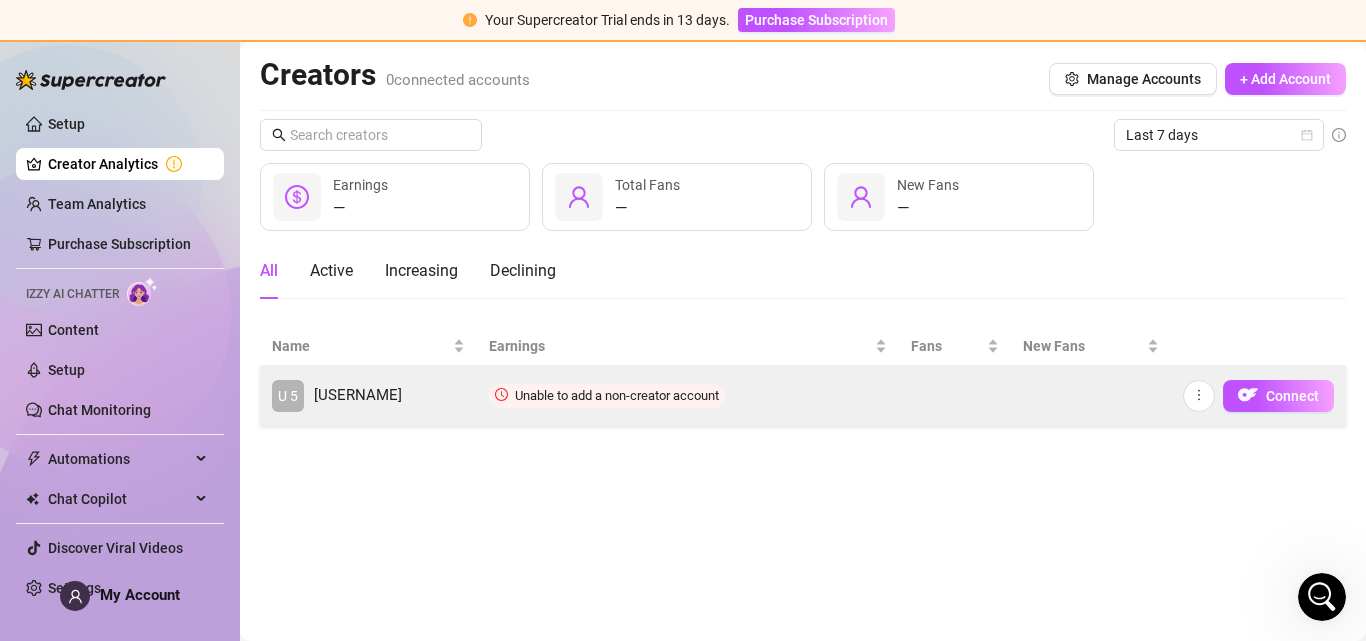 drag, startPoint x: 820, startPoint y: 196, endPoint x: 762, endPoint y: 414, distance: 225.5837 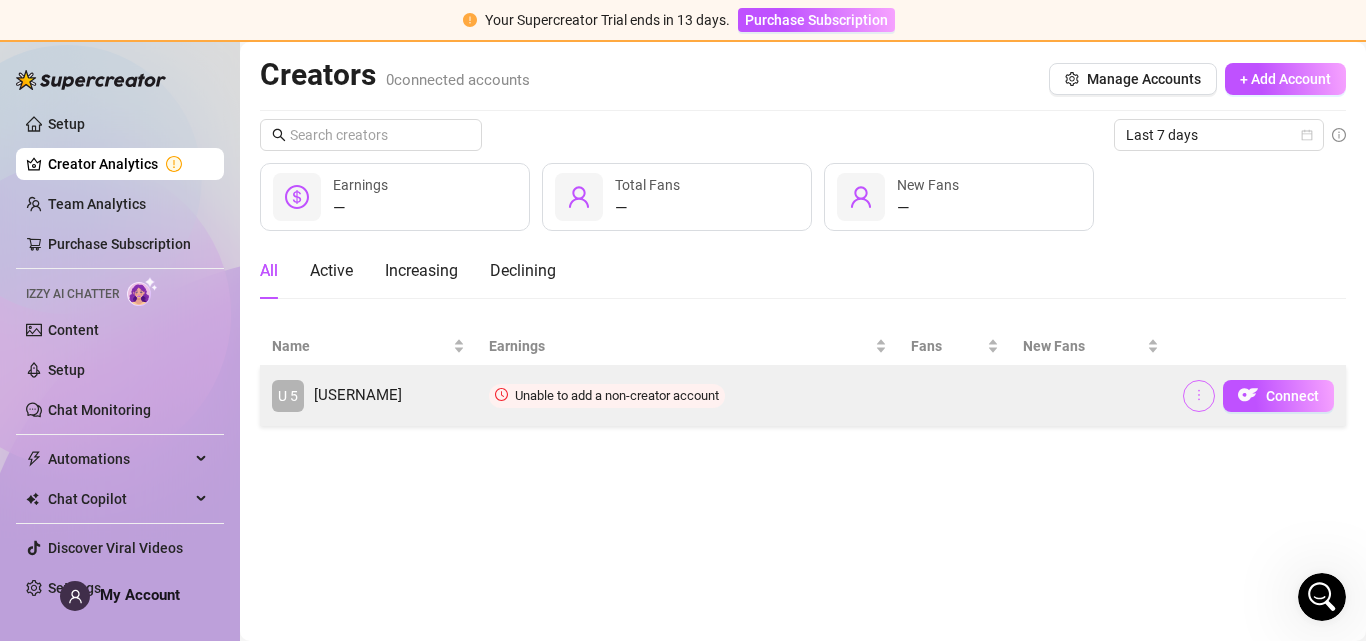 click at bounding box center (1199, 396) 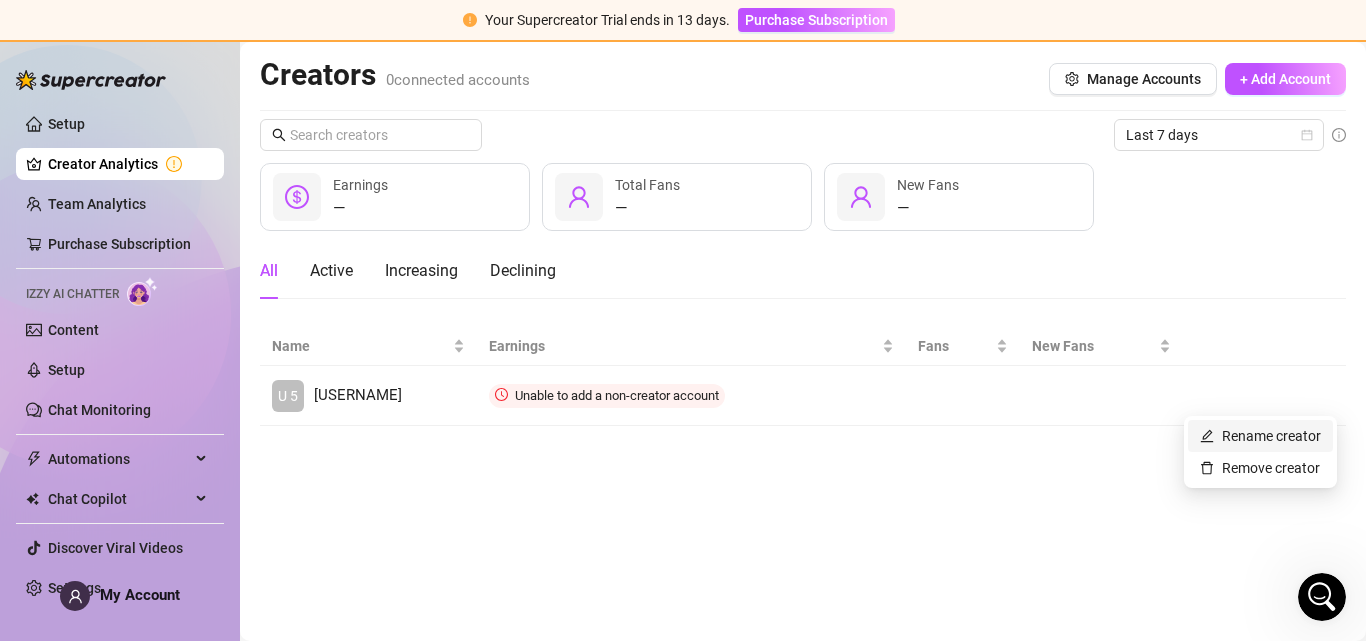 click on "Rename creator" at bounding box center (1260, 436) 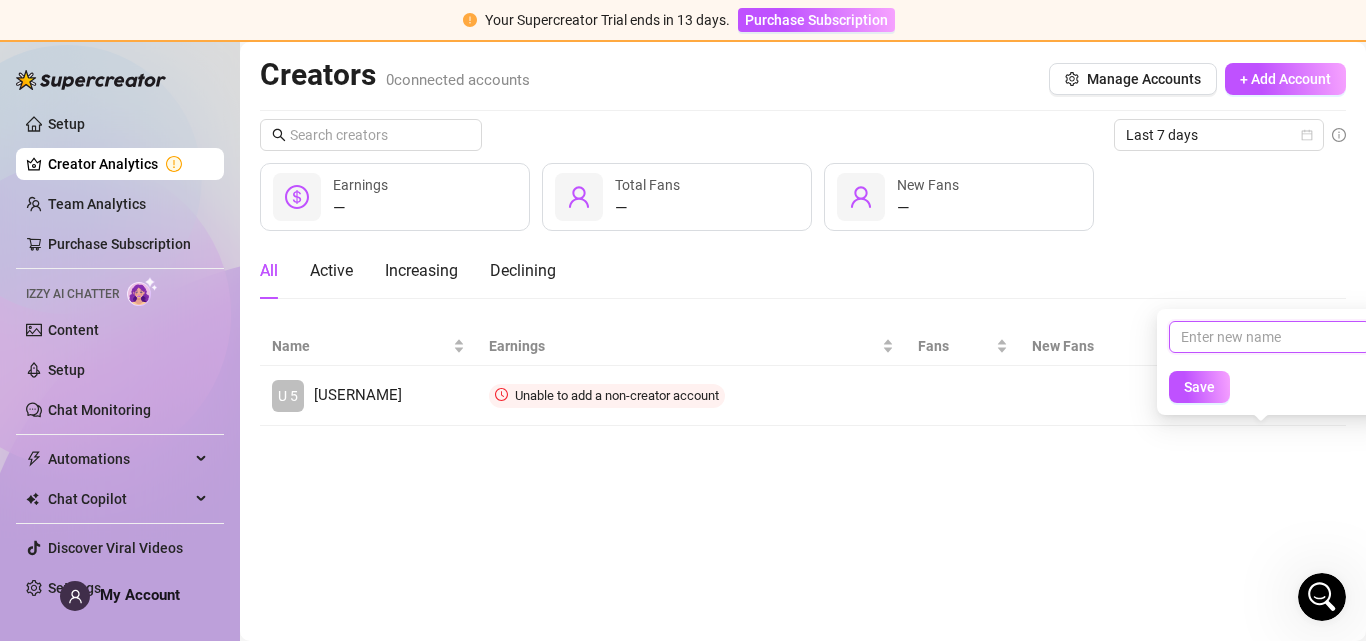 click at bounding box center [1270, 337] 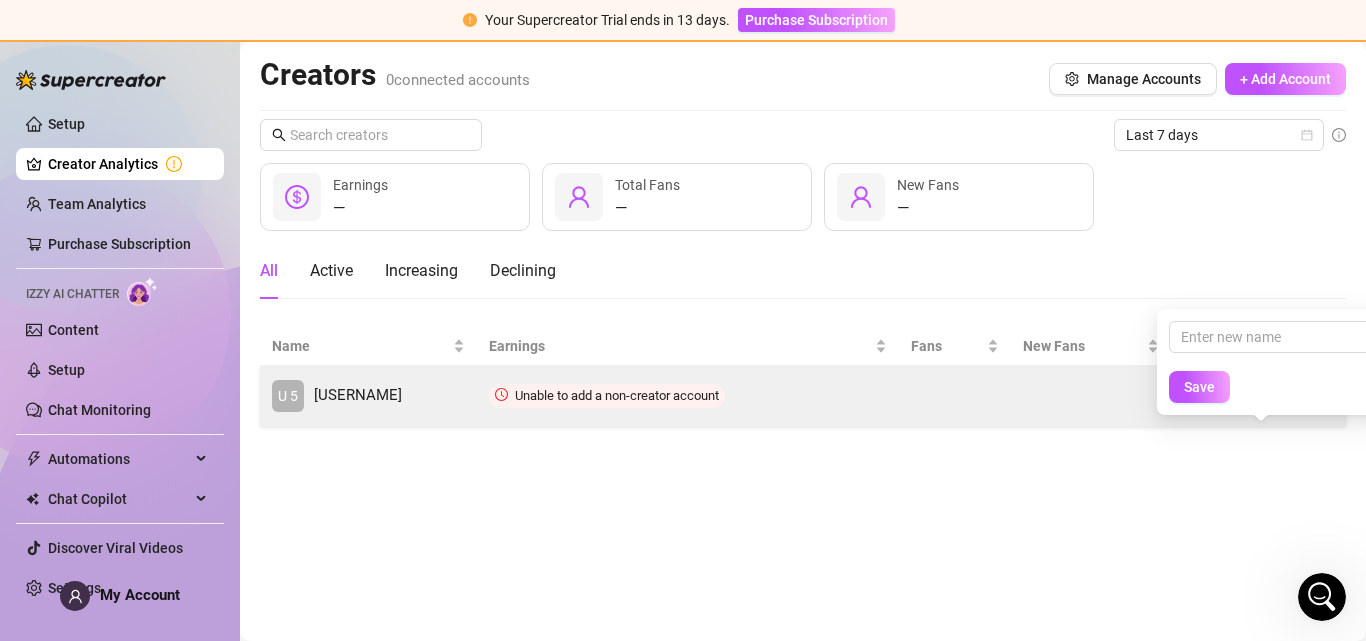 click on "U 5 [USERNAME]" at bounding box center (368, 396) 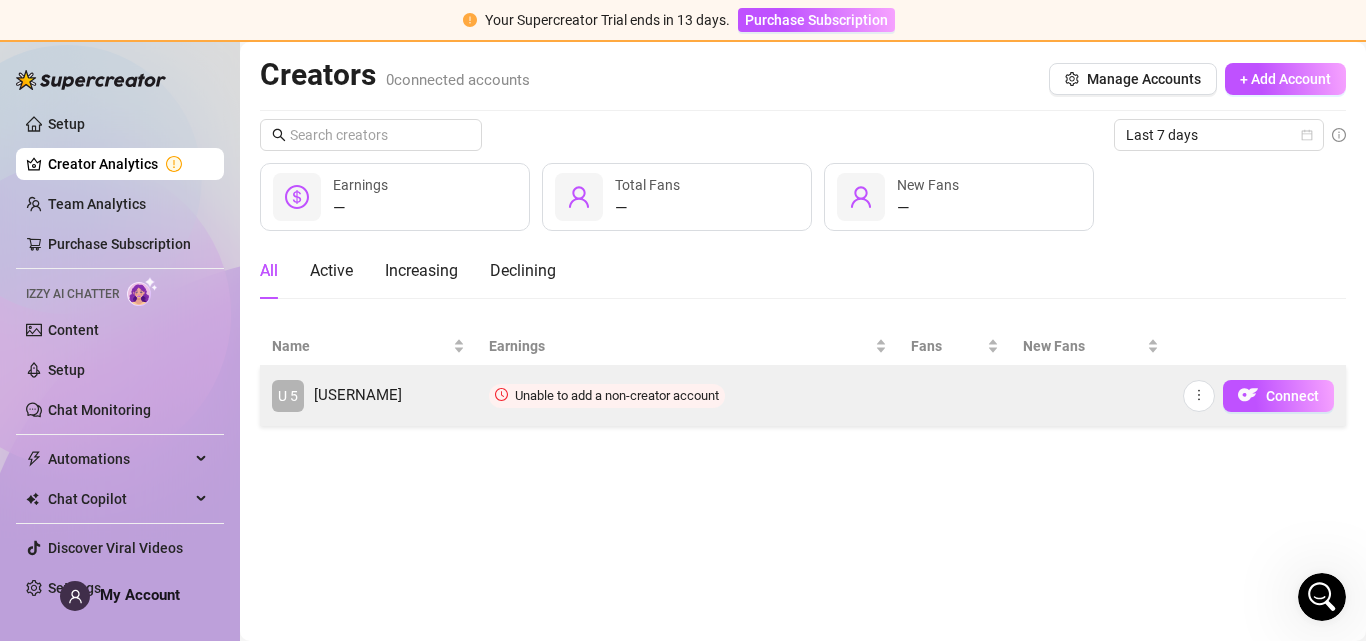 click on "[USERNAME]" at bounding box center (358, 396) 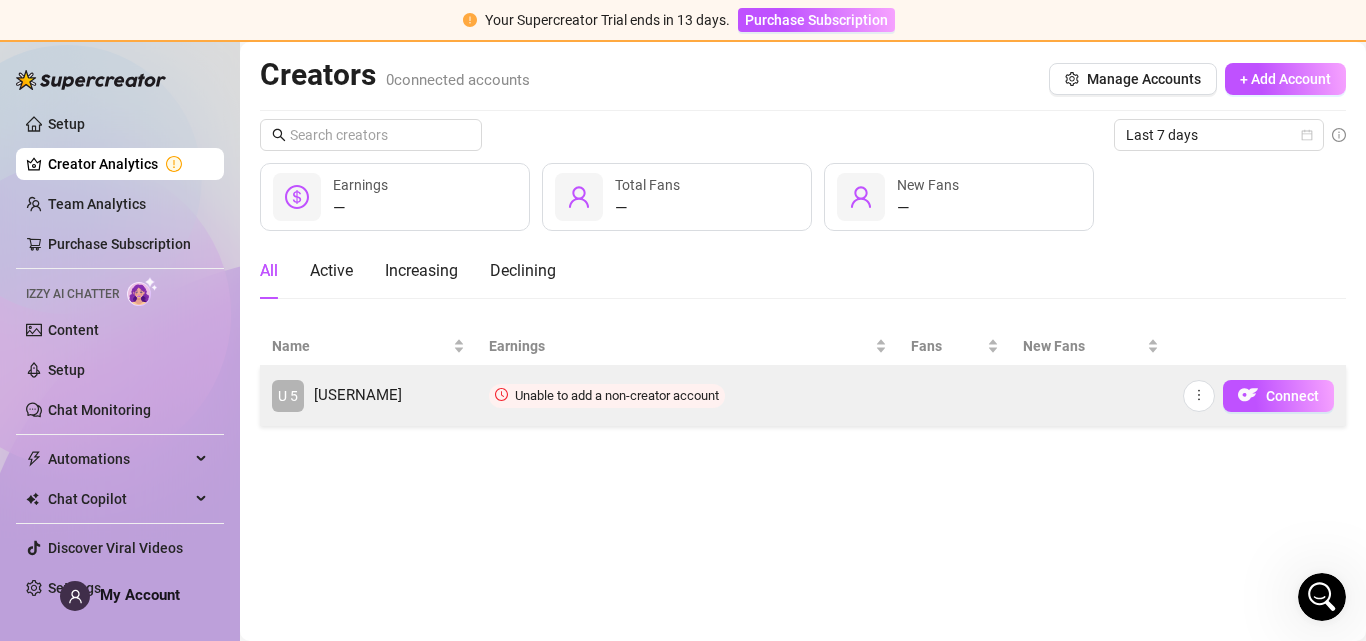 click at bounding box center [955, 396] 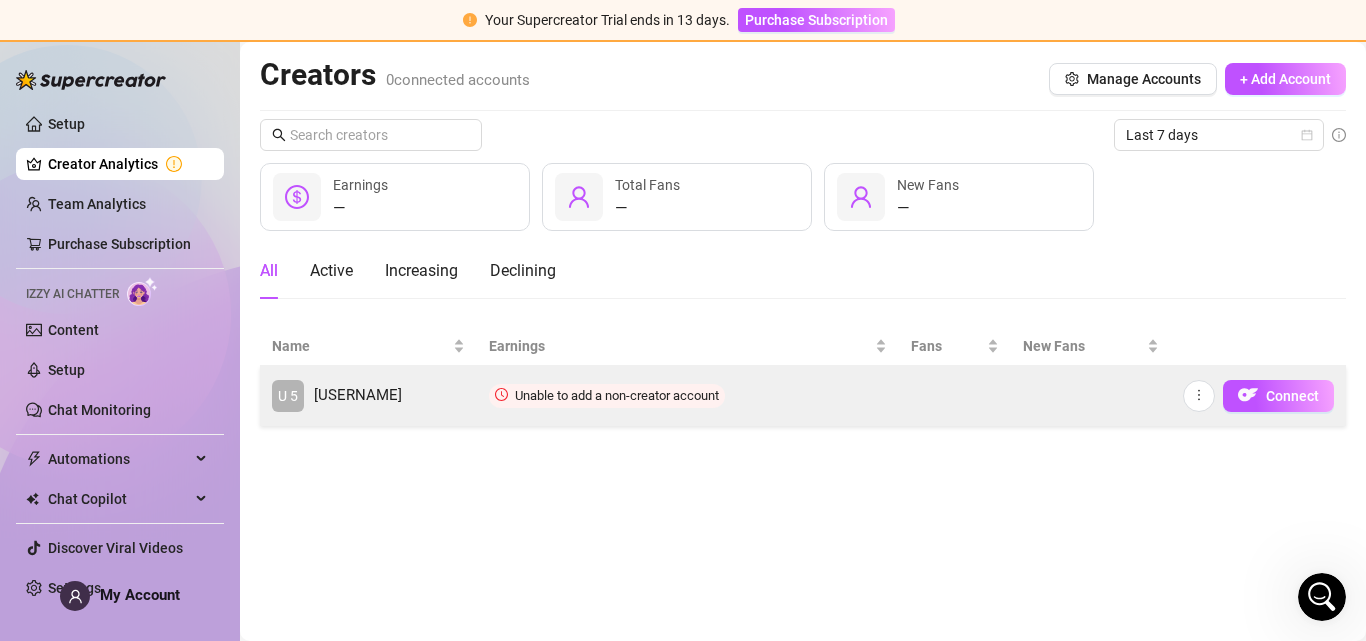 click at bounding box center [955, 396] 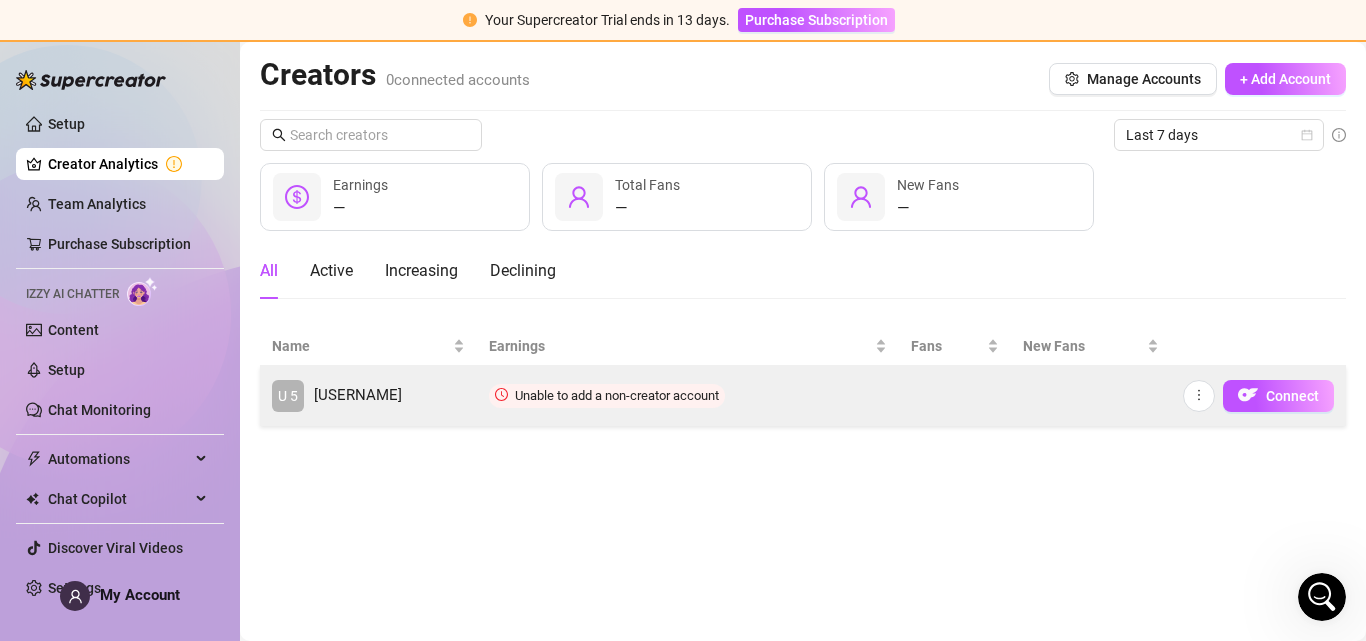 click at bounding box center [955, 396] 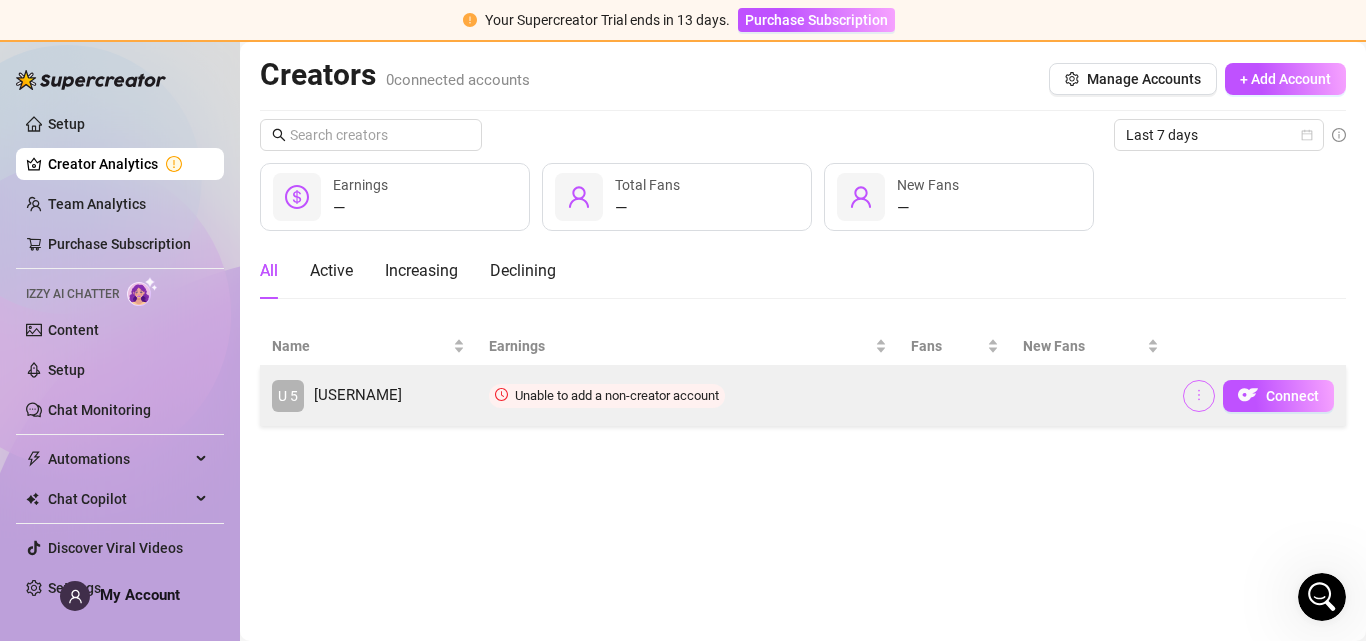 click 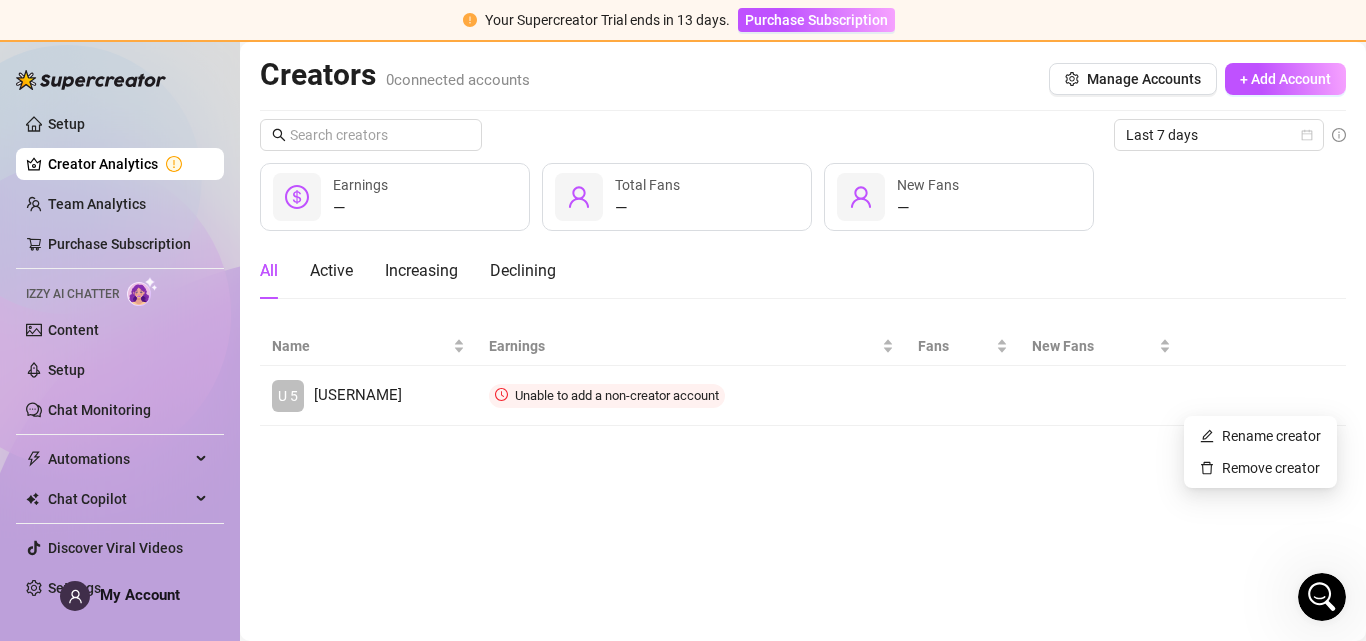 click on "Creators 0 connected accounts Manage Accounts + Add Account Last 7 days — Earnings — Total Fans — New Fans All Active Increasing Declining Name Earnings Fans New Fans U 5 [USERNAME] Unable to add a non-creator account Connect" at bounding box center [803, 341] 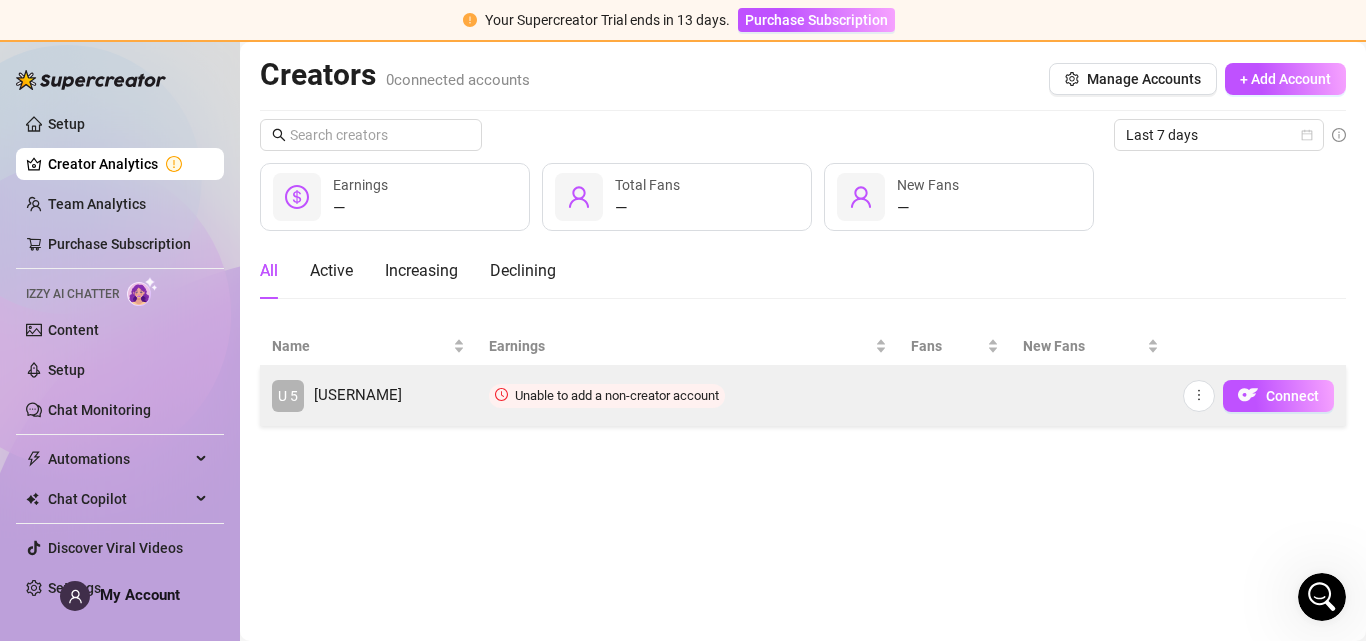 click at bounding box center (955, 396) 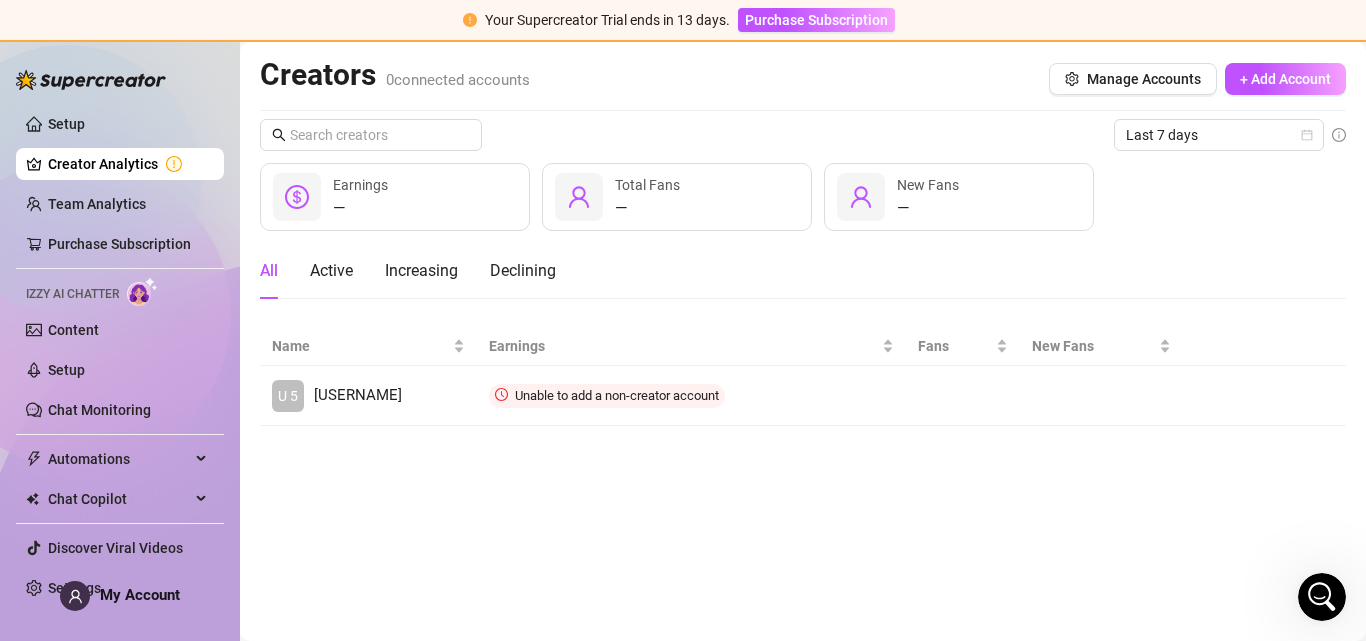 drag, startPoint x: 986, startPoint y: 401, endPoint x: 851, endPoint y: 547, distance: 198.84918 